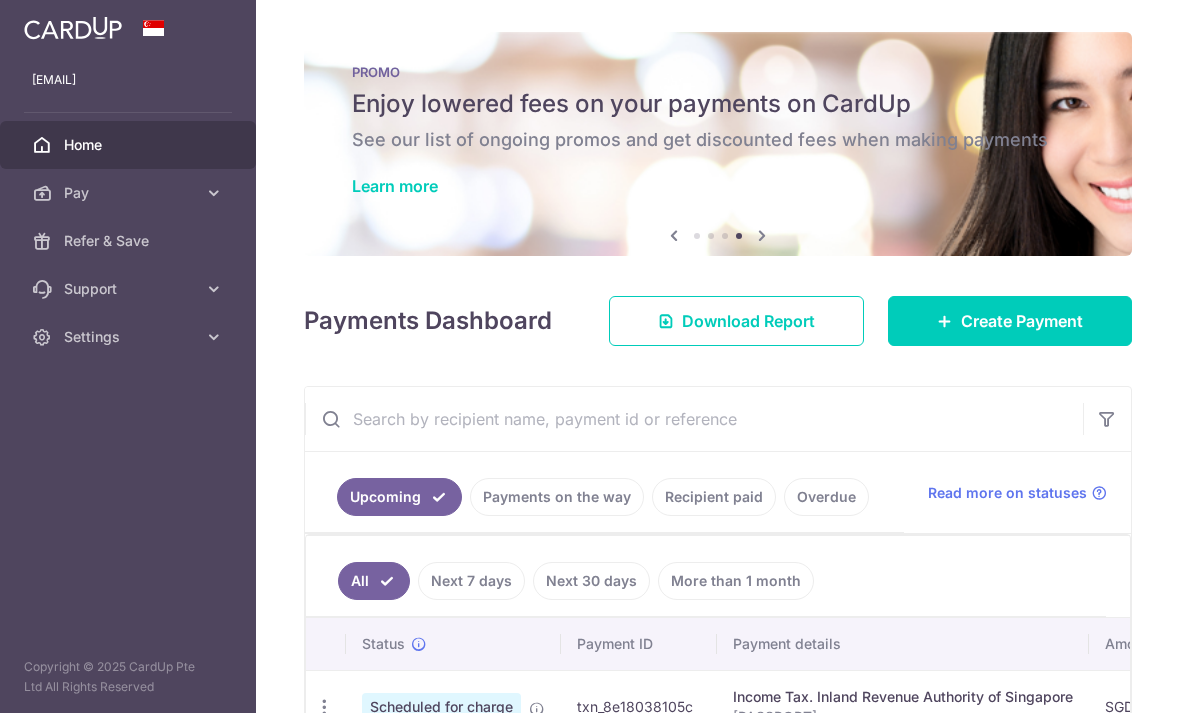 scroll, scrollTop: 0, scrollLeft: 0, axis: both 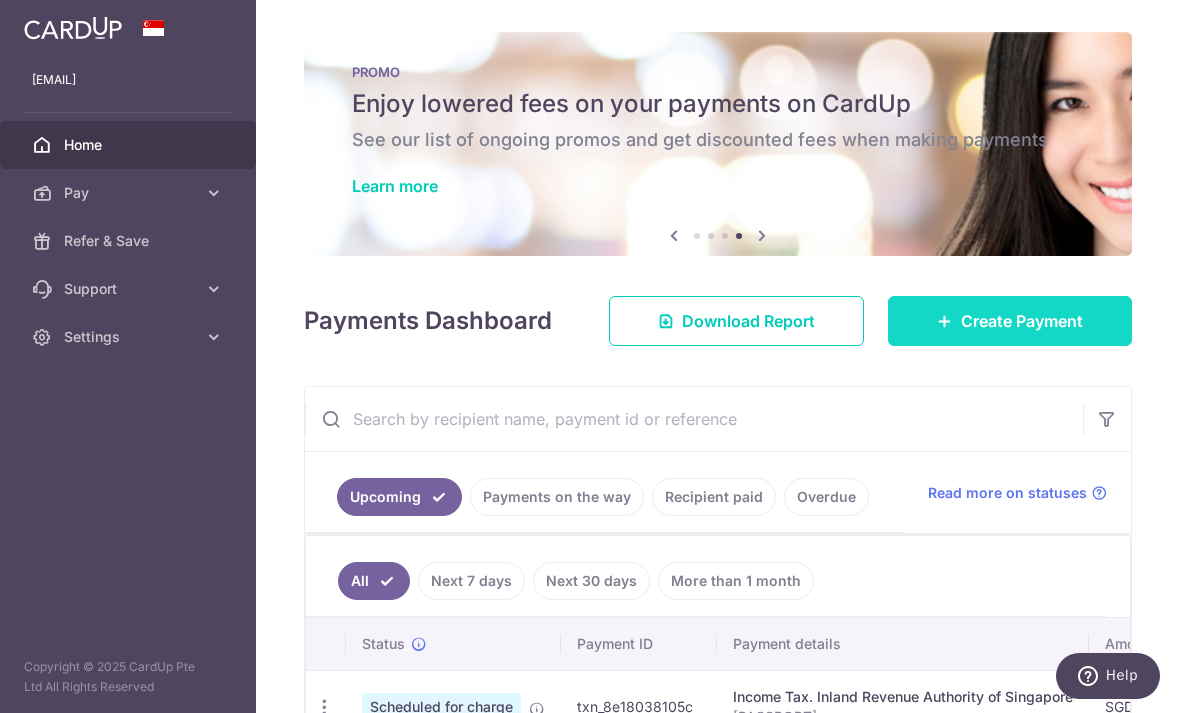click on "Create Payment" at bounding box center (1022, 321) 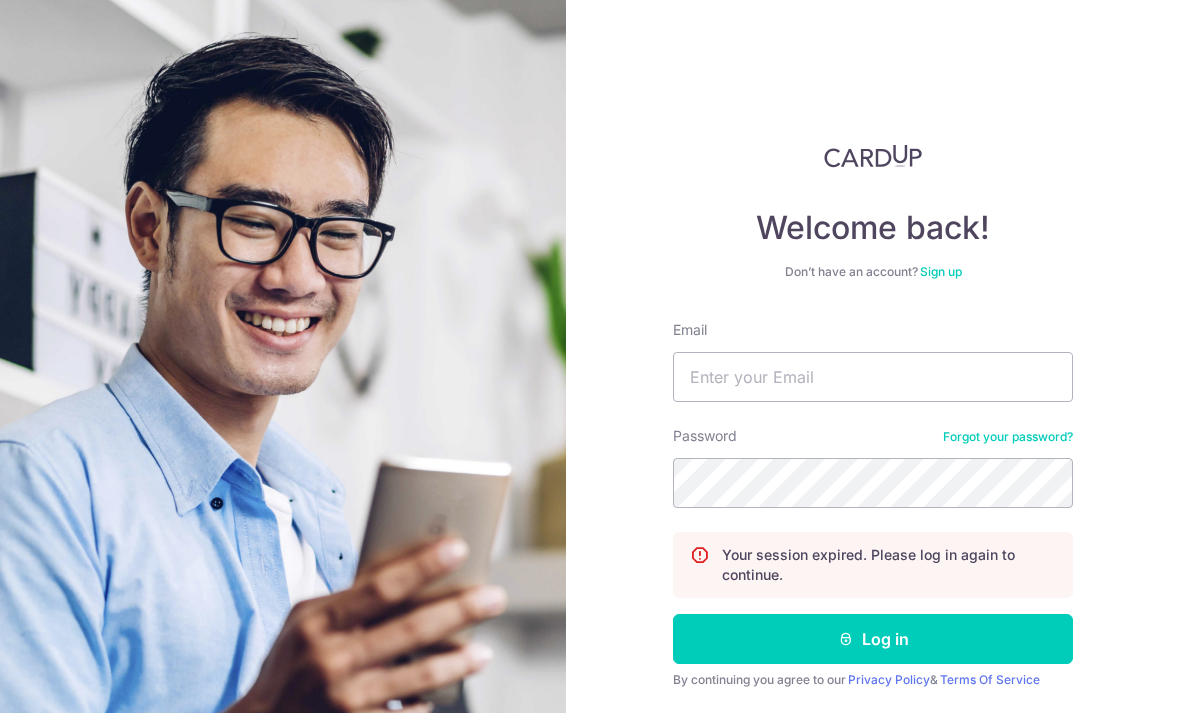 scroll, scrollTop: 0, scrollLeft: 0, axis: both 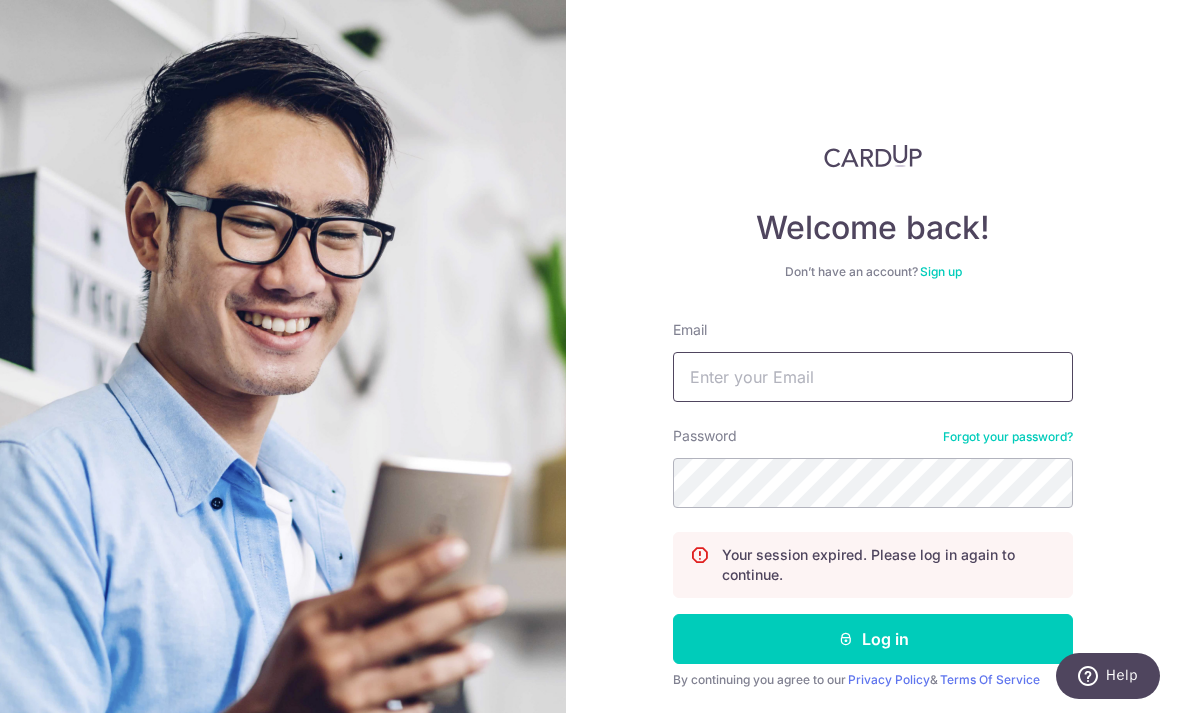 click on "Email" at bounding box center [873, 377] 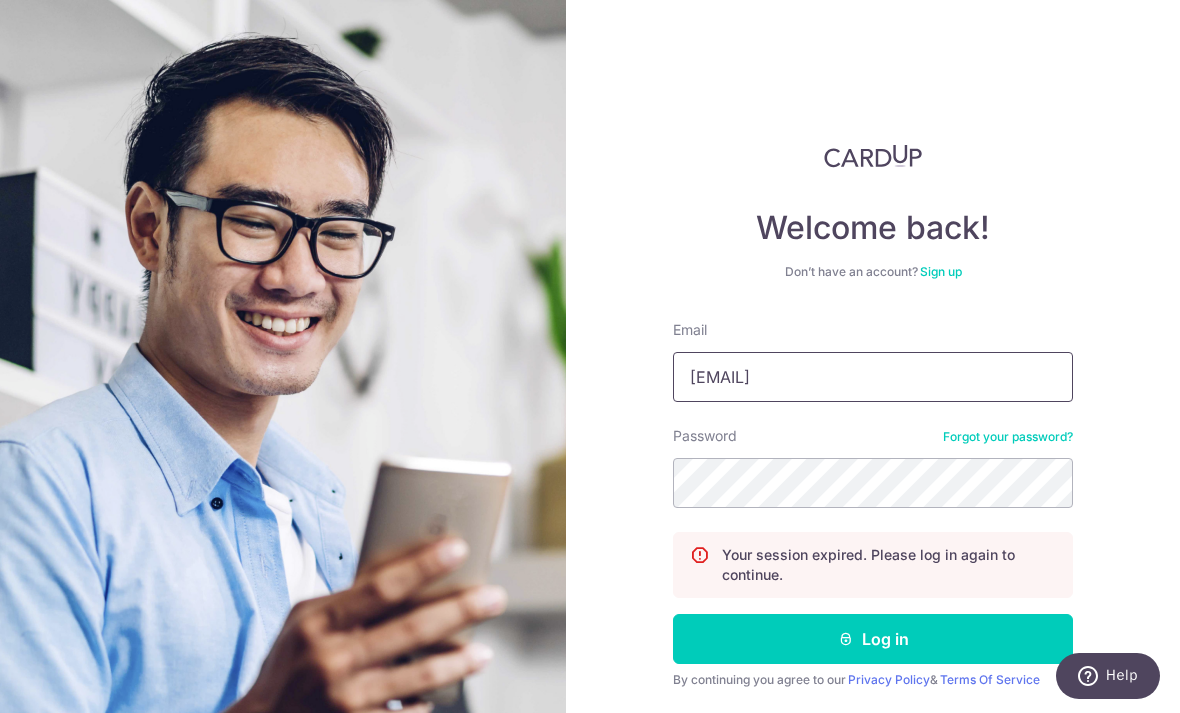 type on "El.goh@icloud.com" 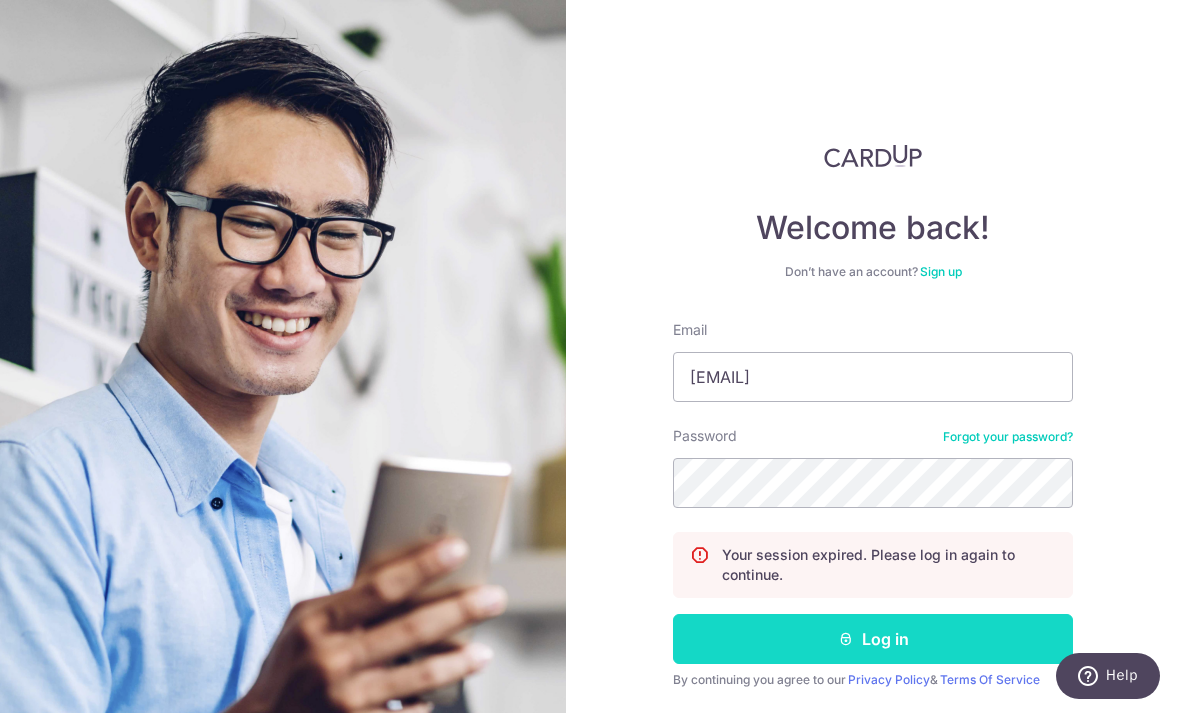 click on "Log in" at bounding box center (873, 639) 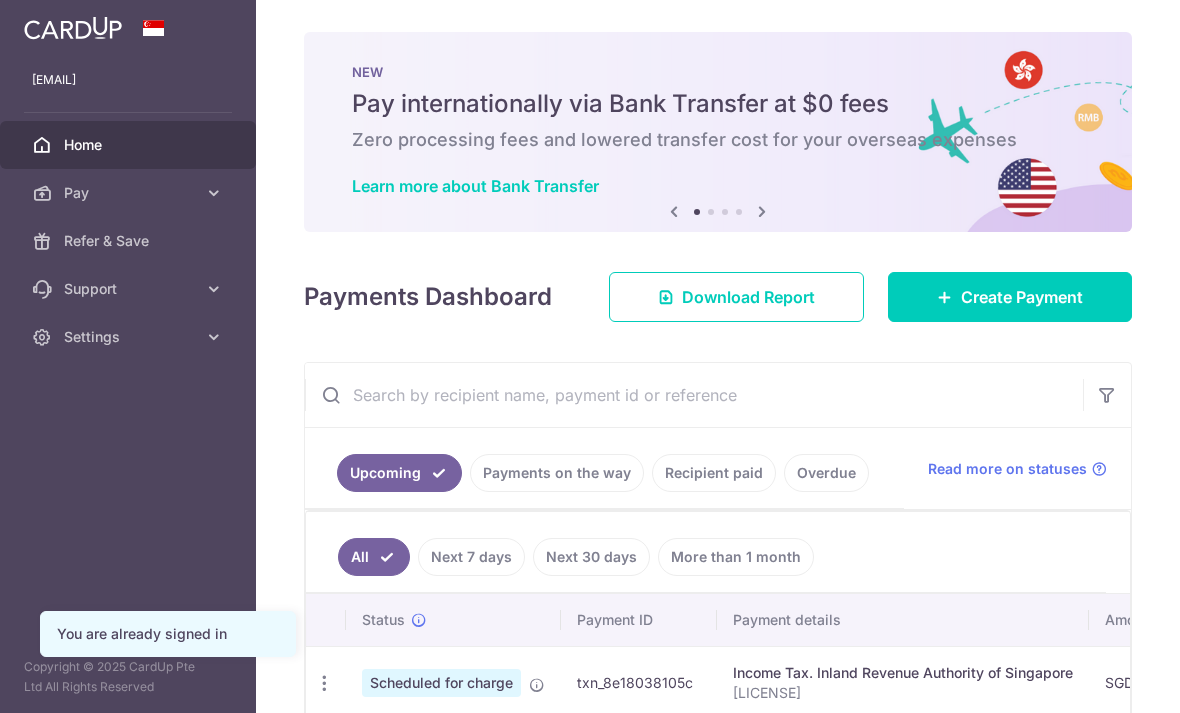 scroll, scrollTop: 0, scrollLeft: 0, axis: both 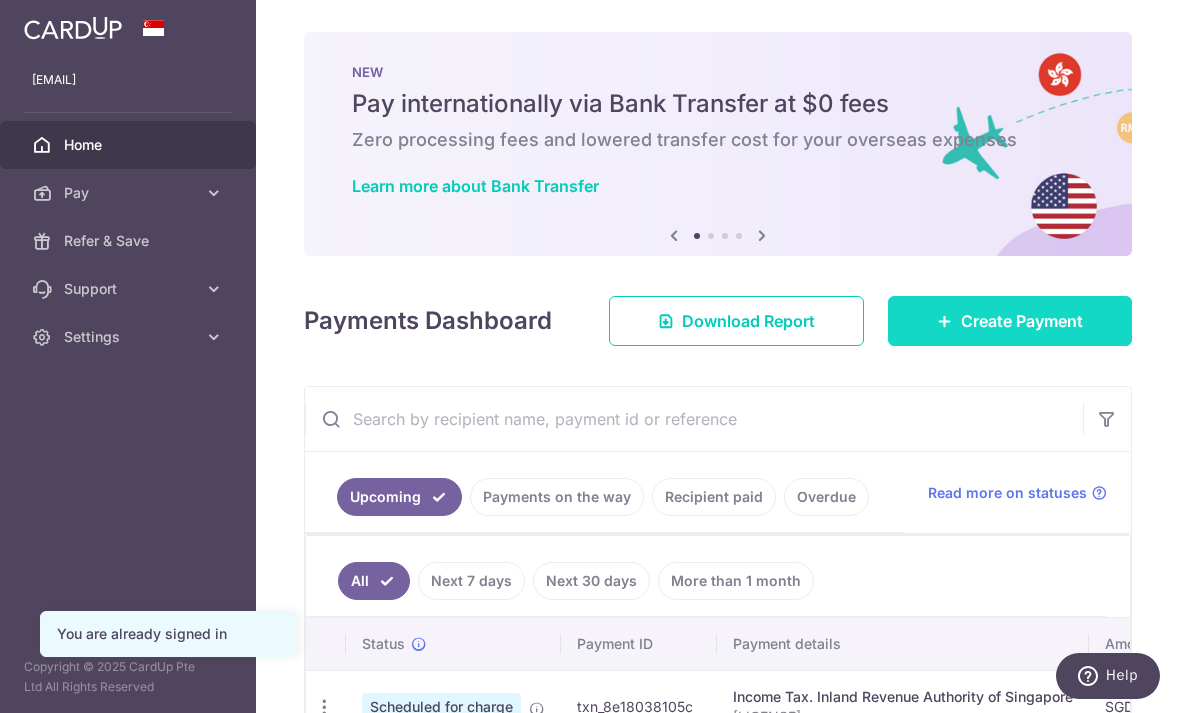 click on "Create Payment" at bounding box center [1022, 321] 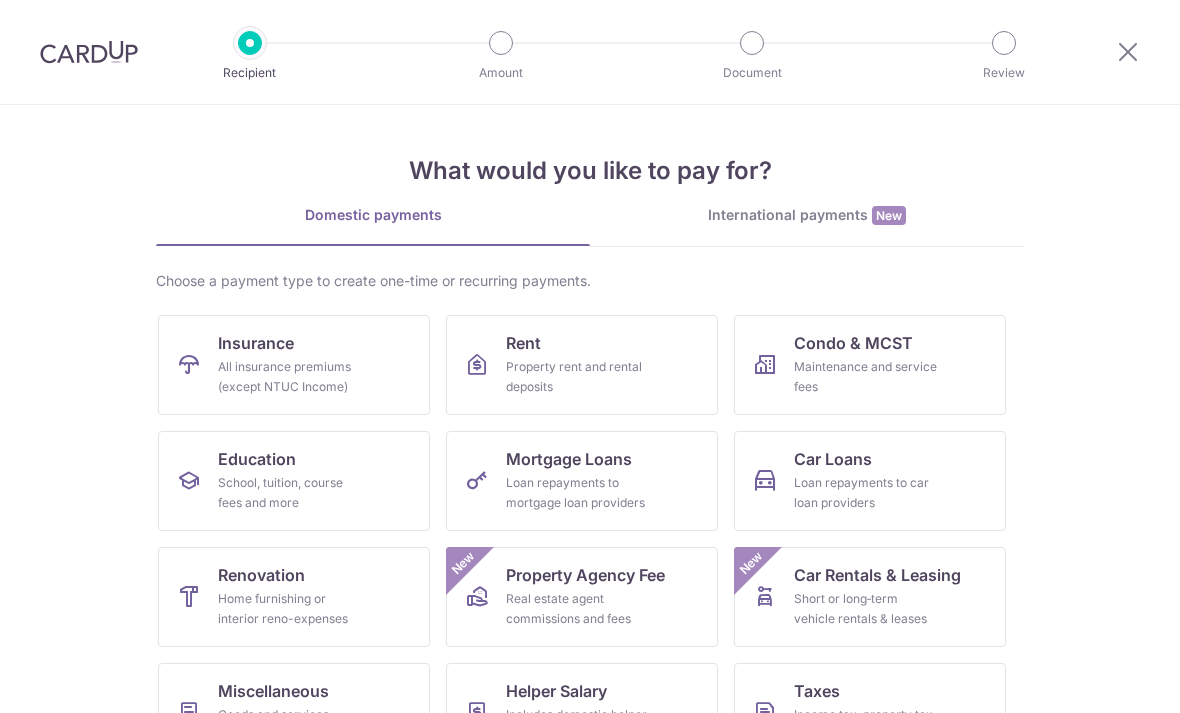 scroll, scrollTop: 0, scrollLeft: 0, axis: both 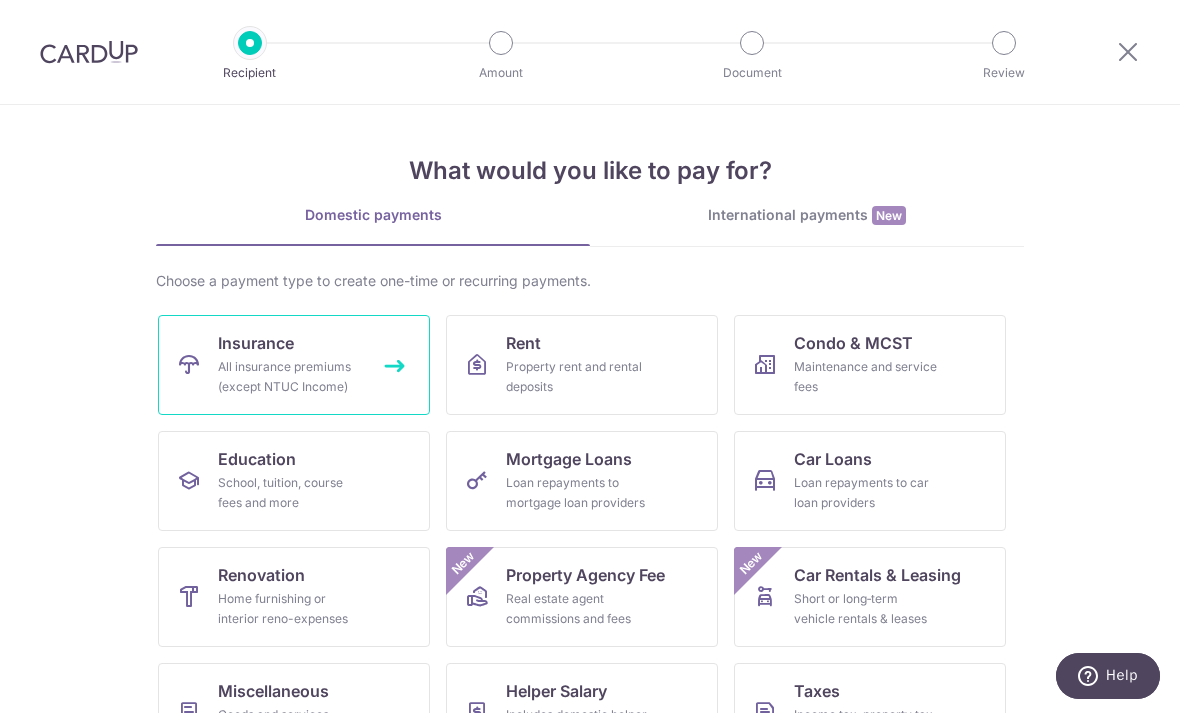 click on "All insurance premiums (except NTUC Income)" at bounding box center [290, 377] 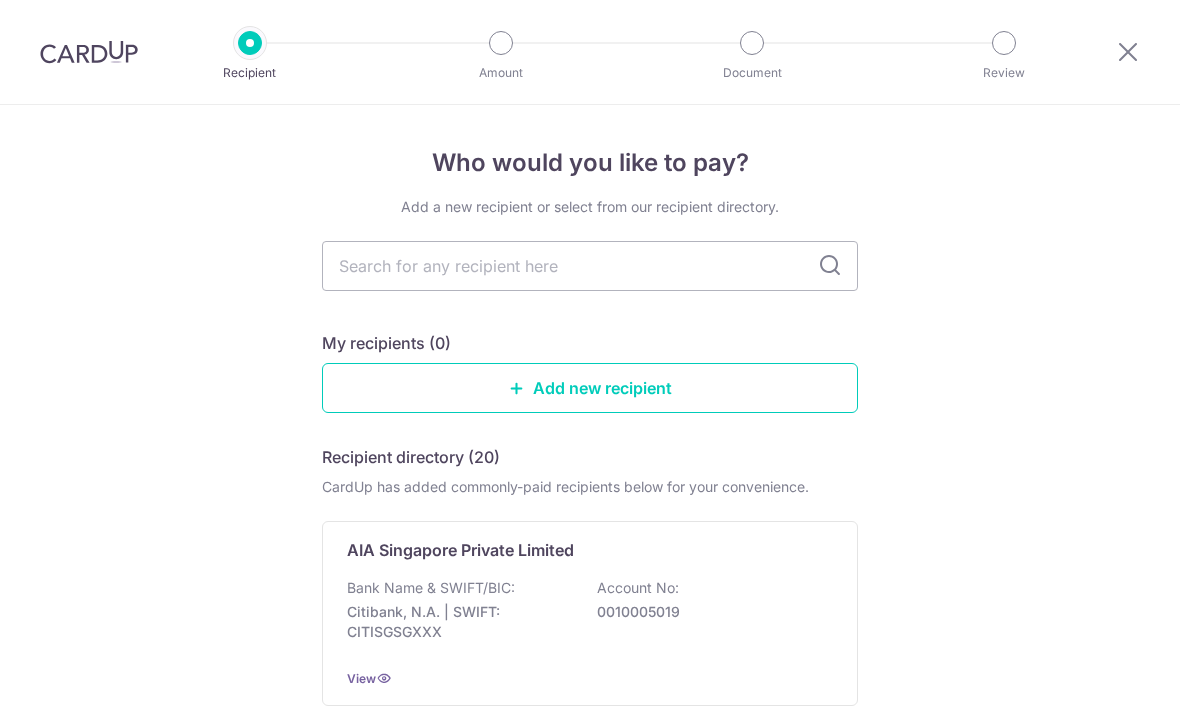 scroll, scrollTop: 0, scrollLeft: 0, axis: both 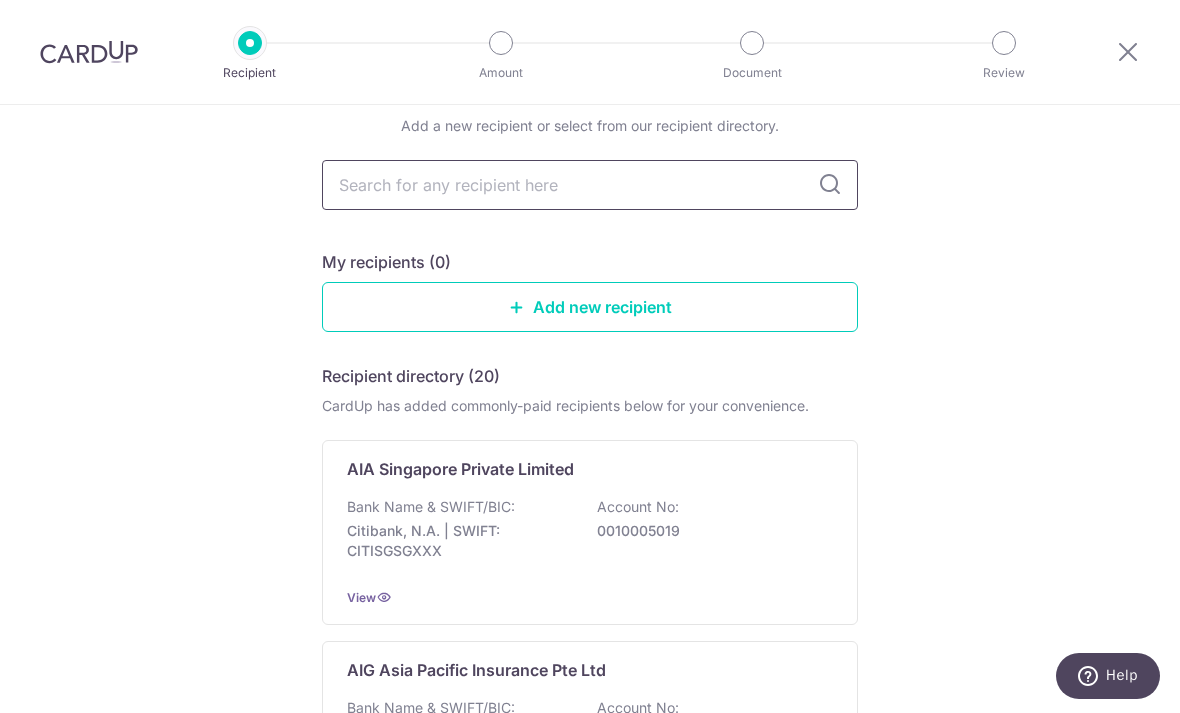 click at bounding box center [590, 185] 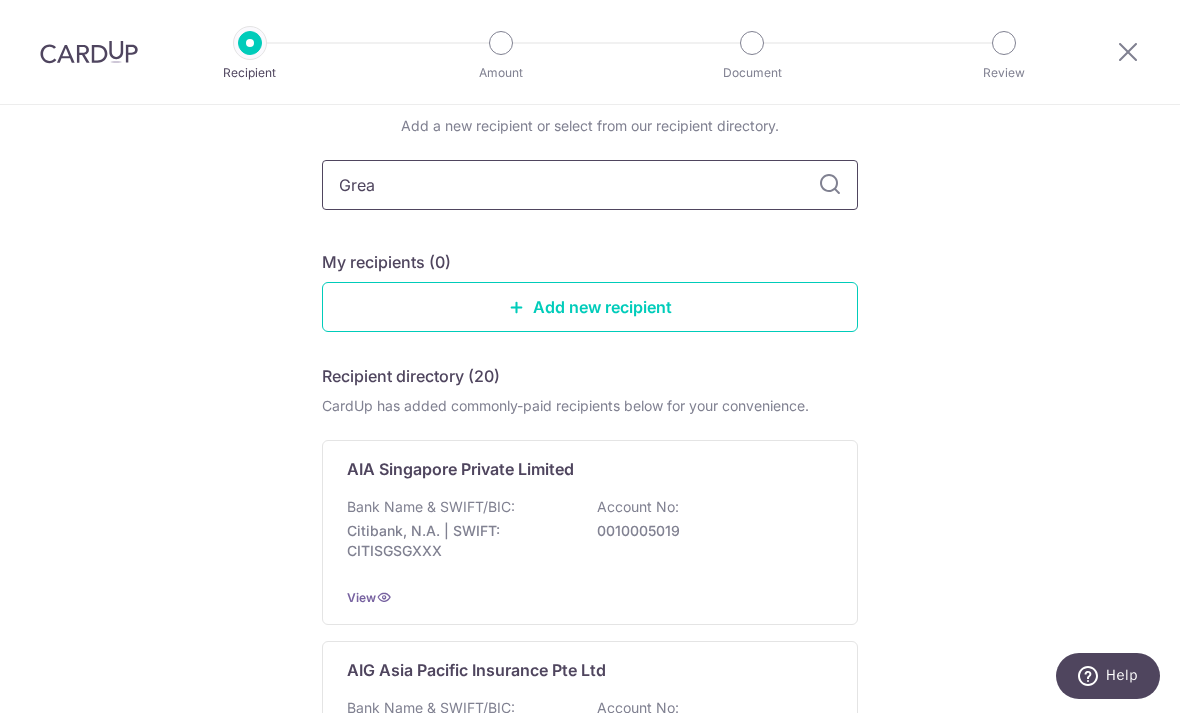 type on "Great" 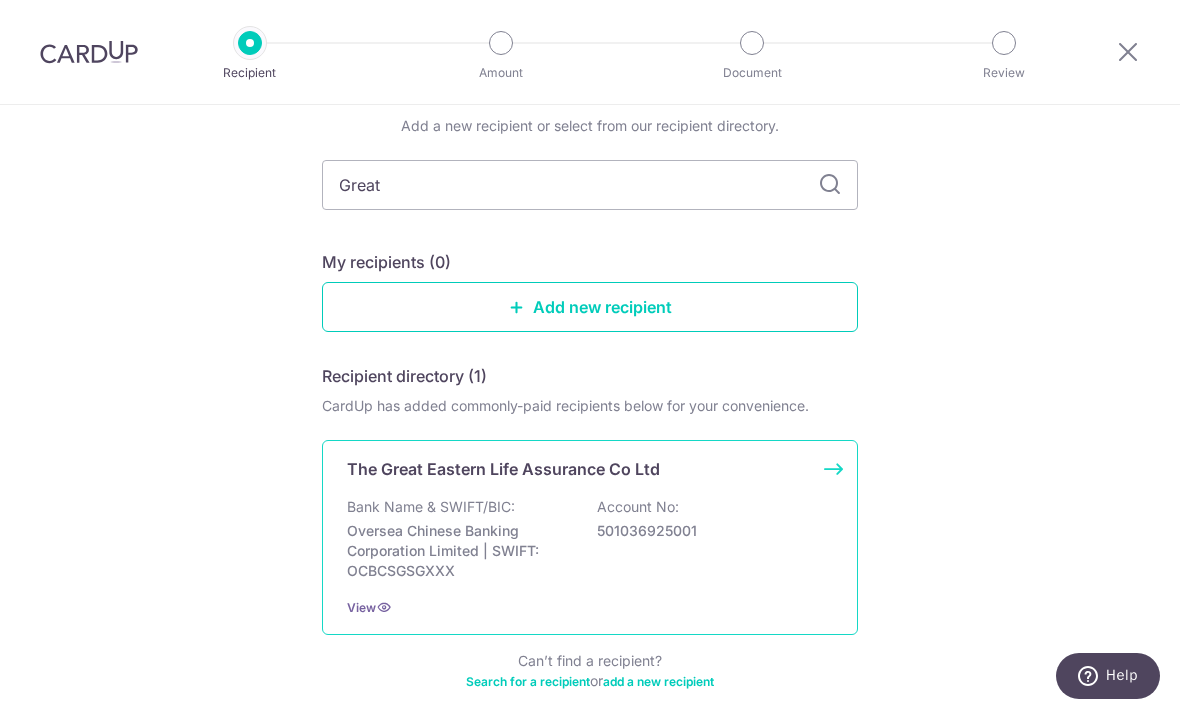 click on "The Great Eastern Life Assurance Co Ltd
Bank Name & SWIFT/BIC:
Oversea Chinese Banking Corporation Limited | SWIFT: OCBCSGSGXXX
Account No:
501036925001
View" at bounding box center (590, 537) 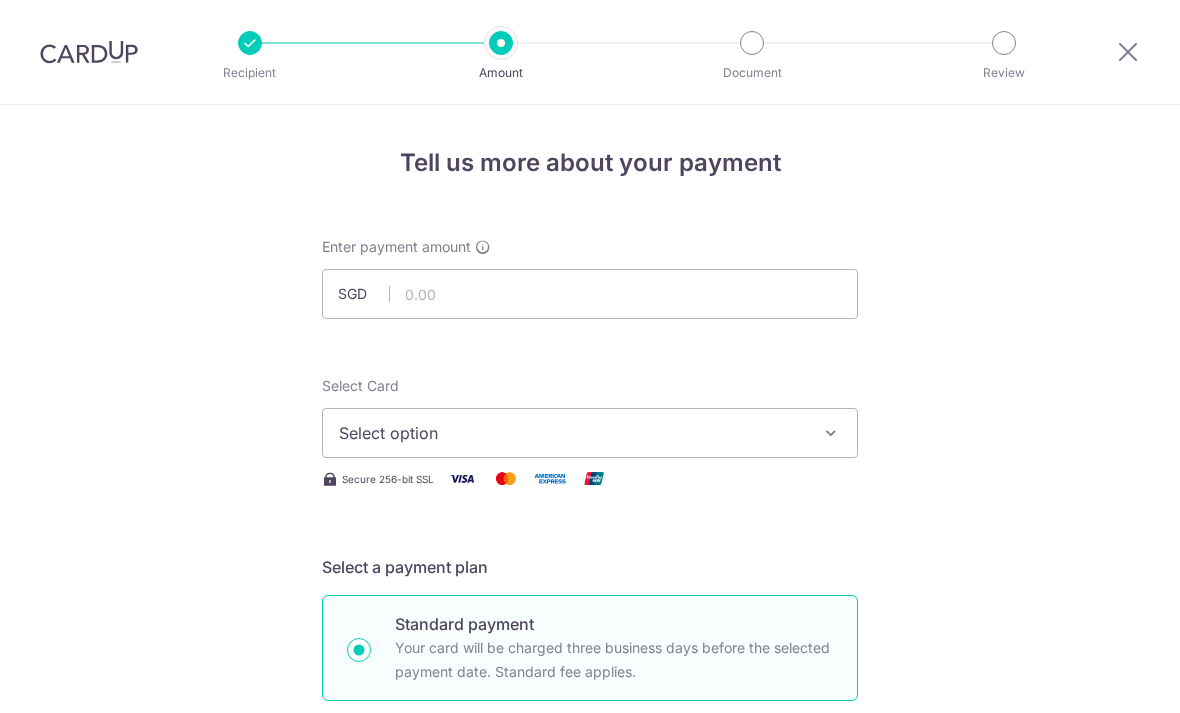 scroll, scrollTop: 0, scrollLeft: 0, axis: both 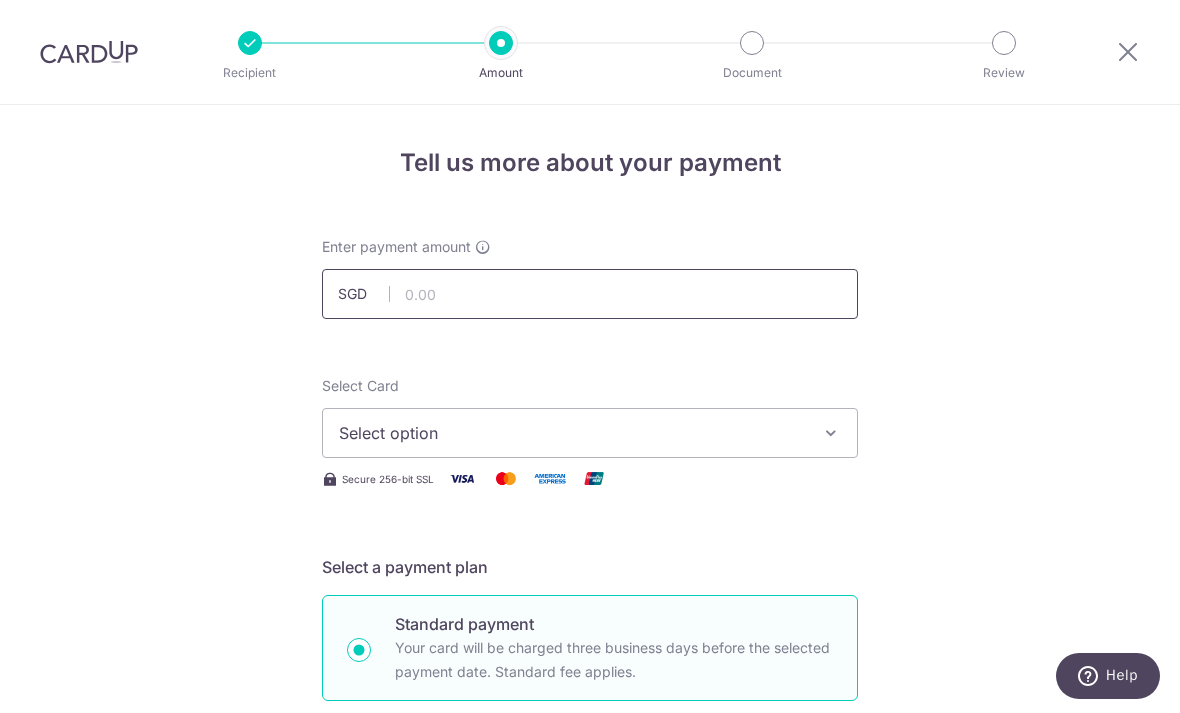 click at bounding box center (590, 294) 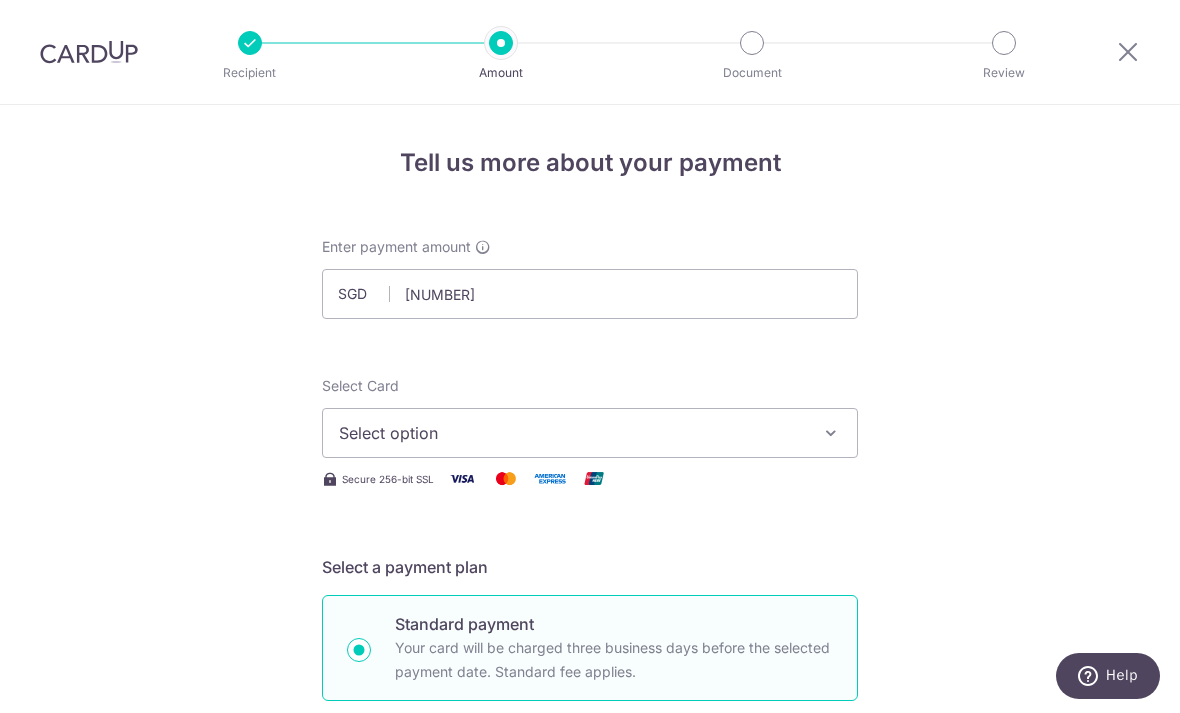 click on "Select option" at bounding box center [572, 433] 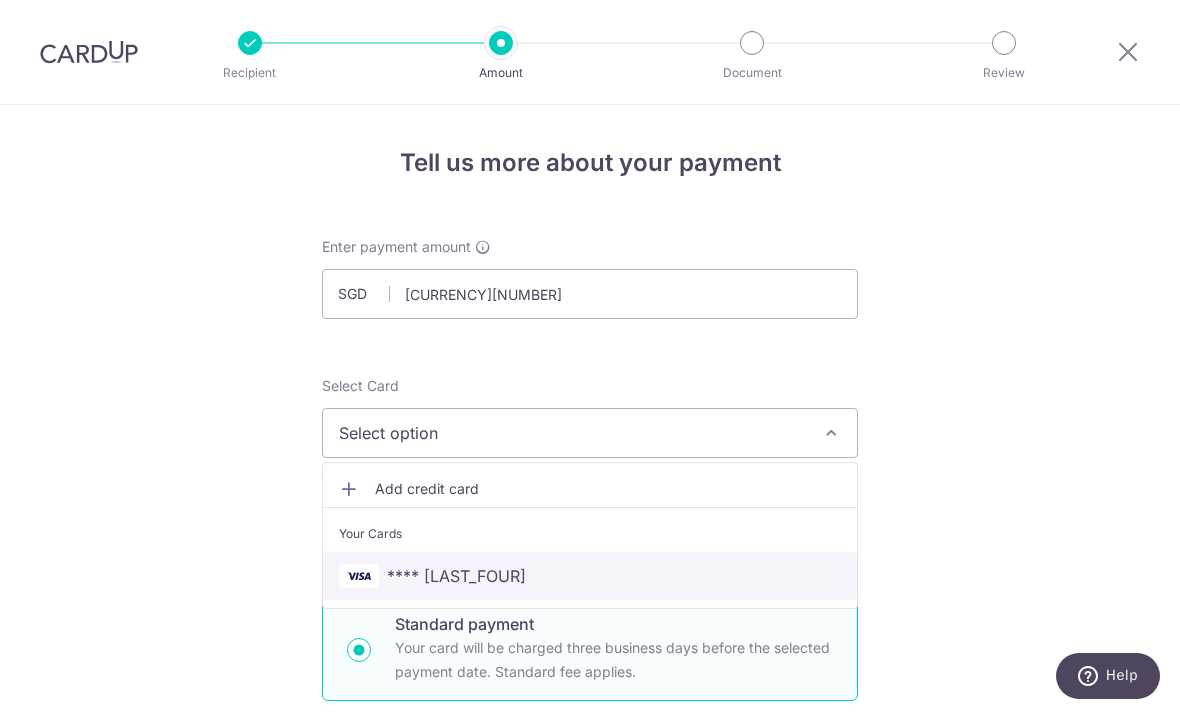 click on "**** [LAST_FOUR]" at bounding box center [456, 576] 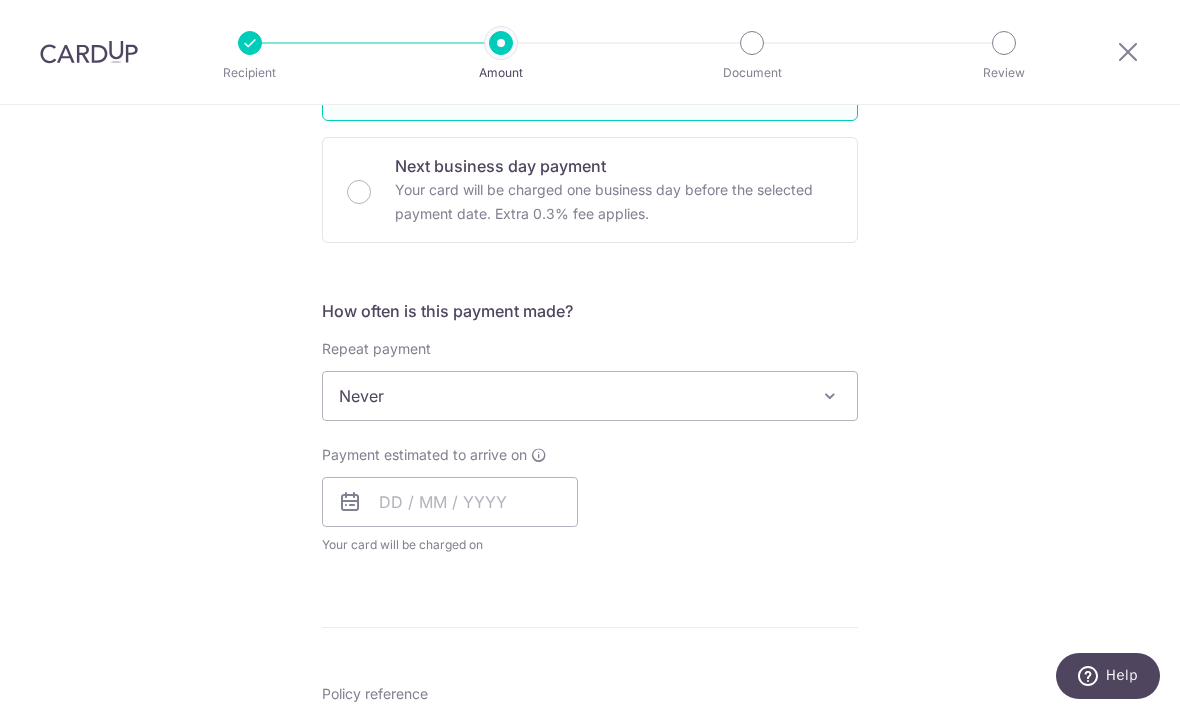 scroll, scrollTop: 606, scrollLeft: 0, axis: vertical 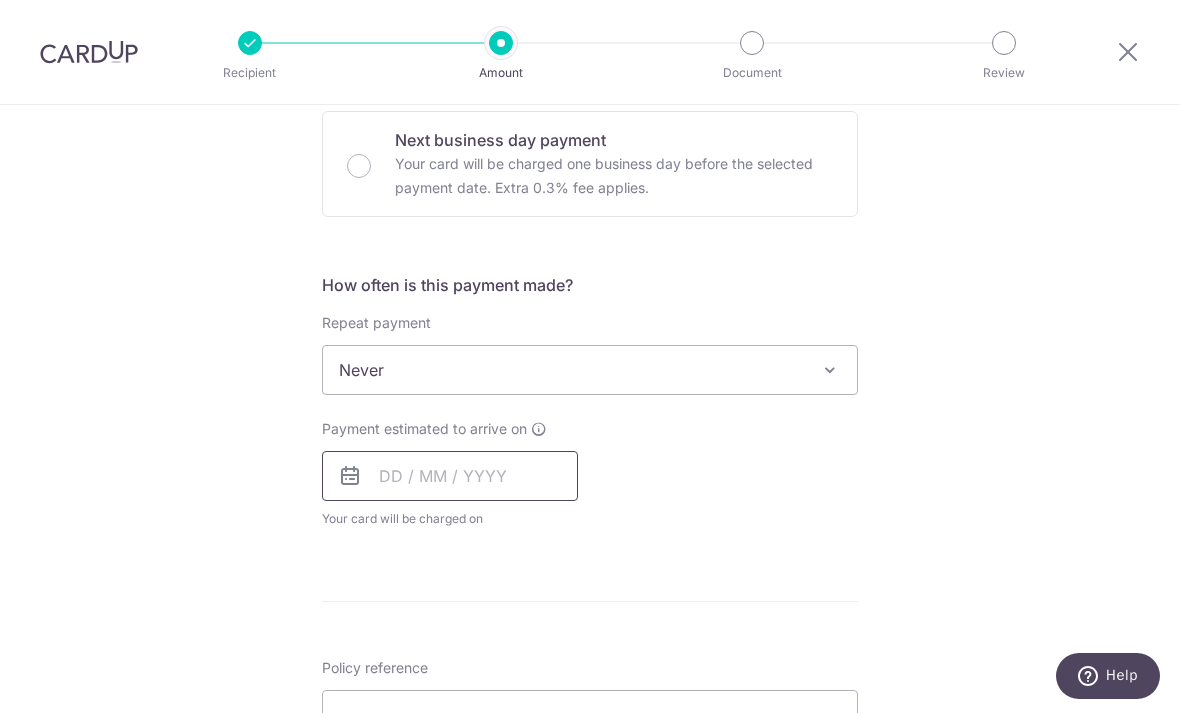 click at bounding box center [450, 476] 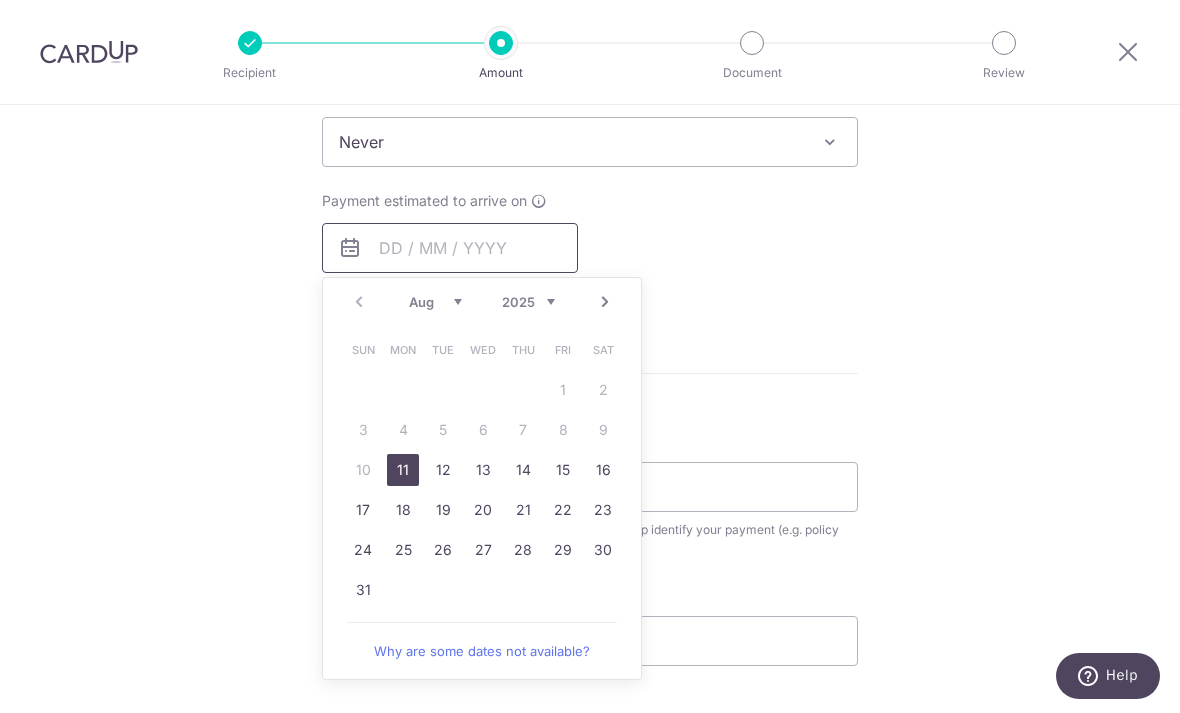 scroll, scrollTop: 852, scrollLeft: 0, axis: vertical 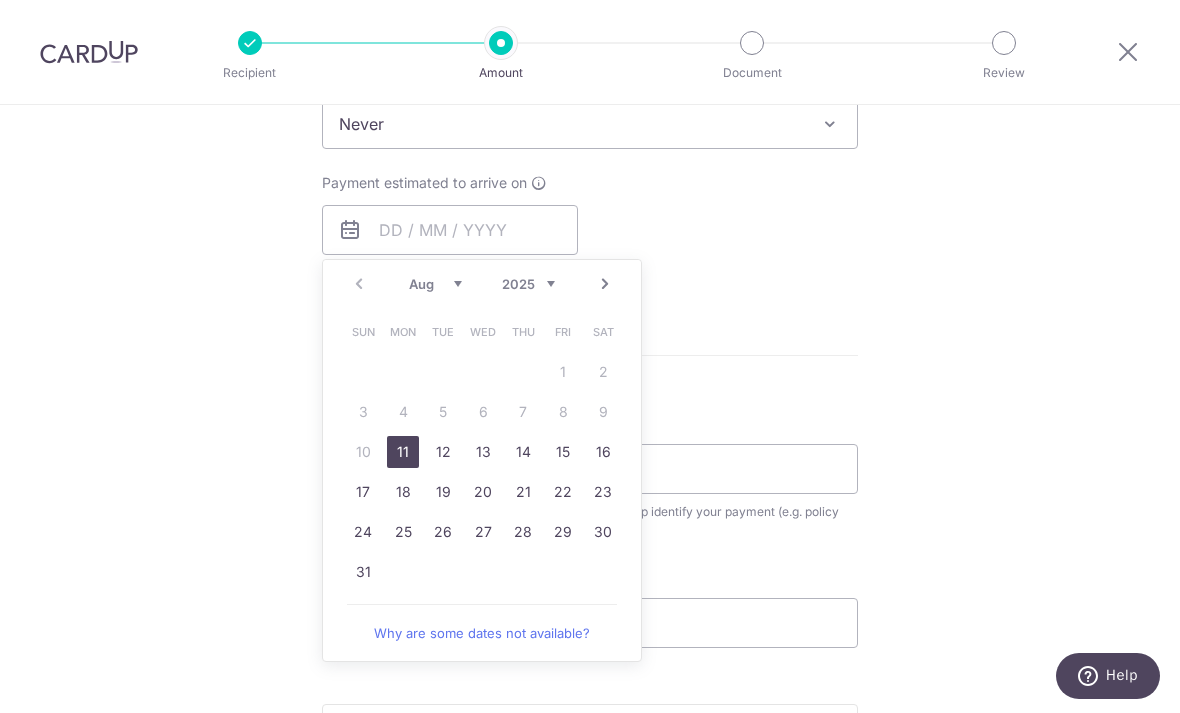 click on "Sun Mon Tue Wed Thu Fri Sat           1 2 3 4 5 6 7 8 9 10 11 12 13 14 15 16 17 18 19 20 21 22 23 24 25 26 27 28 29 30 31" at bounding box center (483, 452) 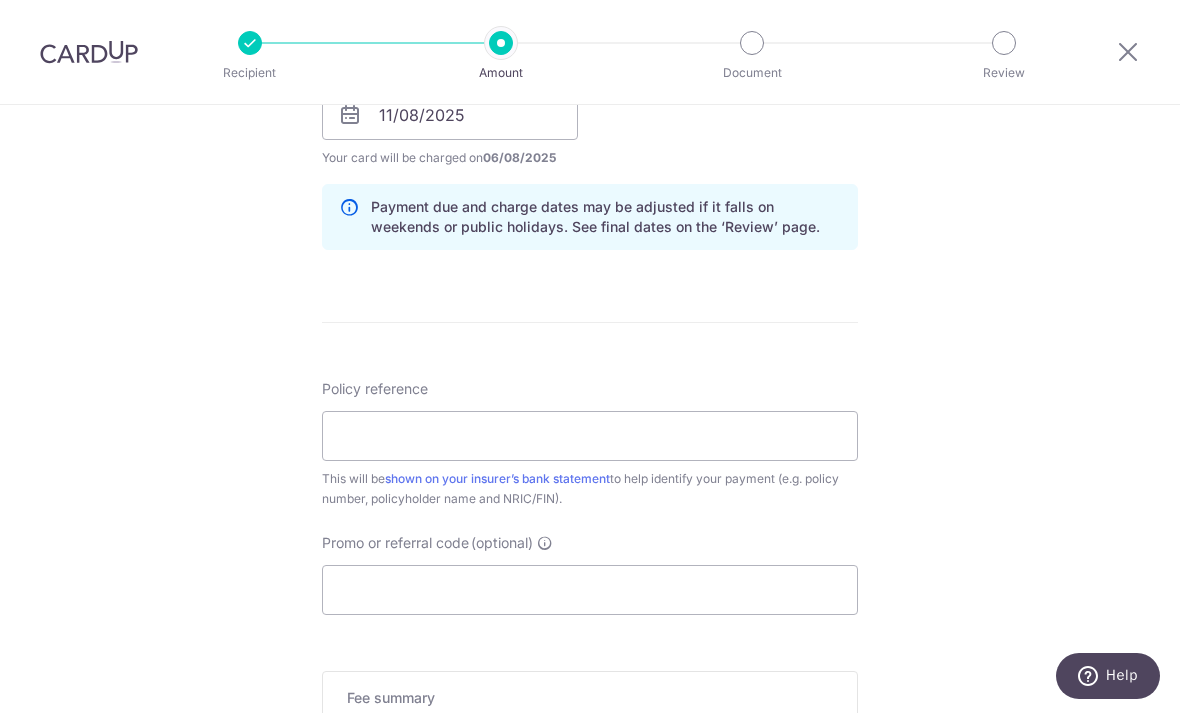 scroll, scrollTop: 968, scrollLeft: 0, axis: vertical 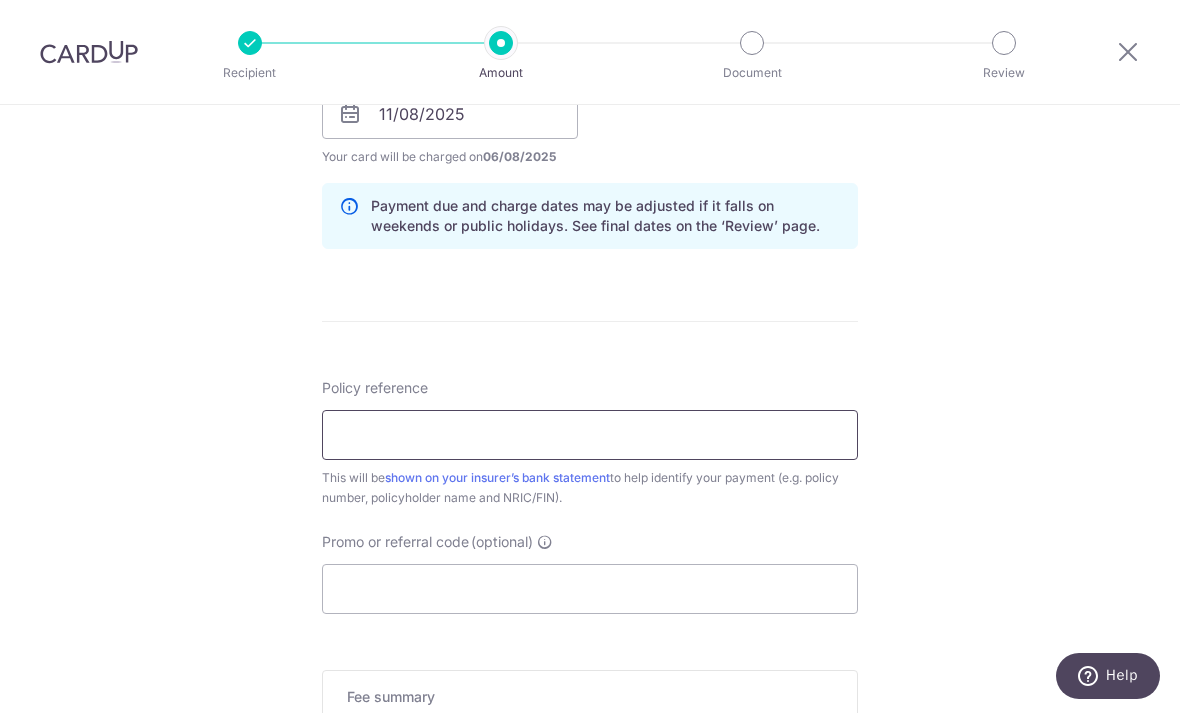 click on "Policy reference" at bounding box center [590, 435] 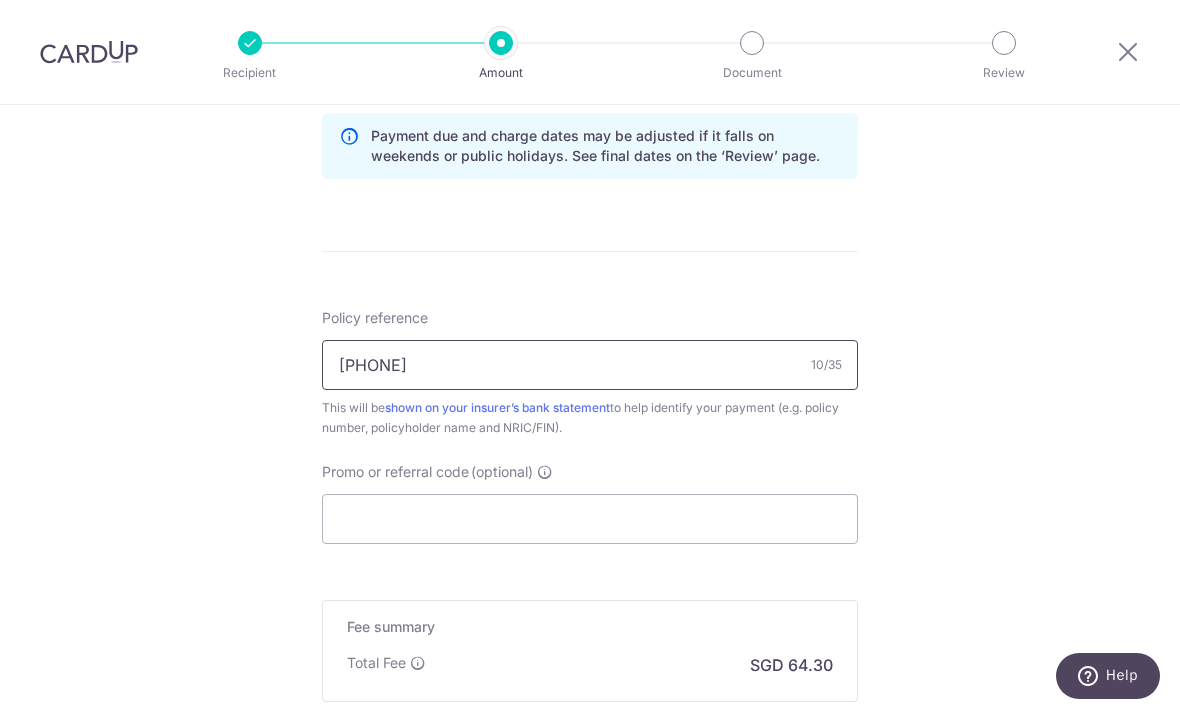 scroll, scrollTop: 1061, scrollLeft: 0, axis: vertical 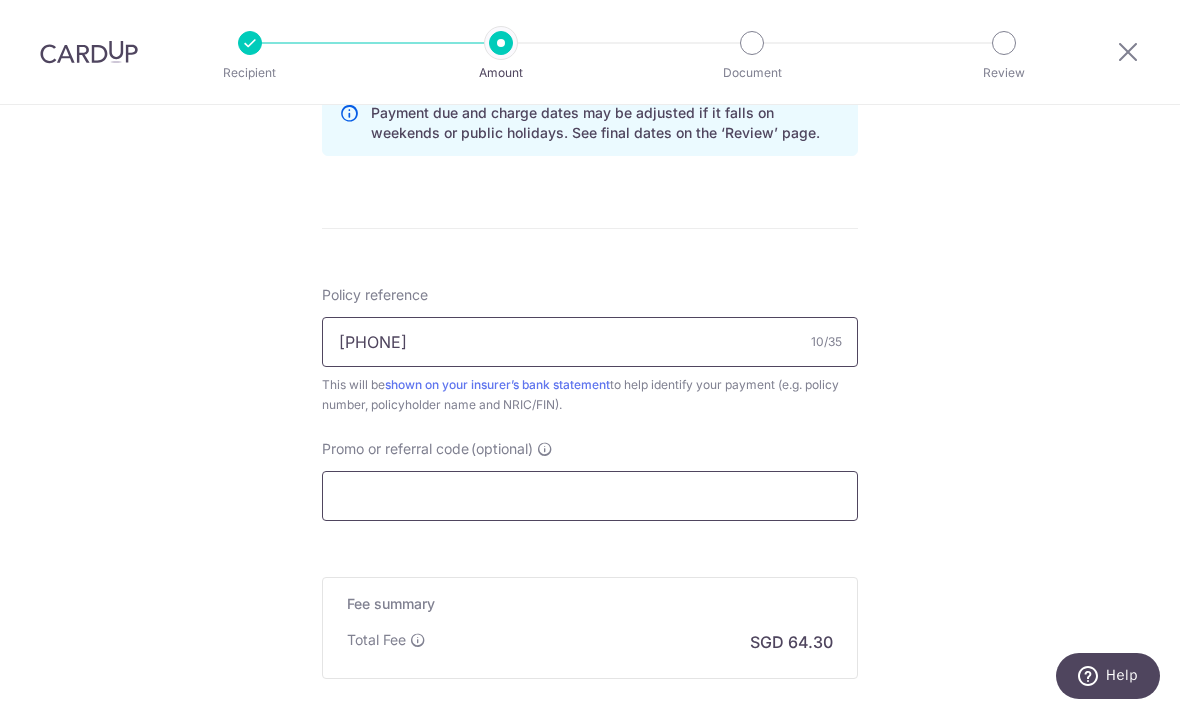 type on "[PHONE]" 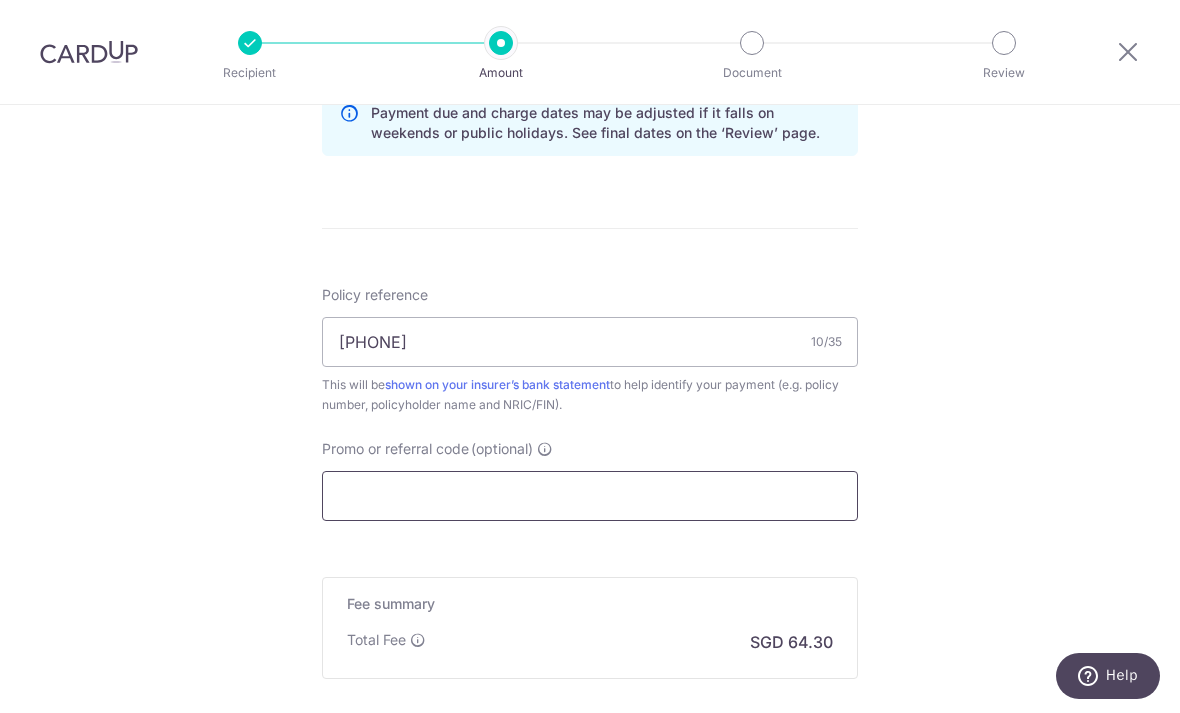click on "Promo or referral code
(optional)" at bounding box center (590, 496) 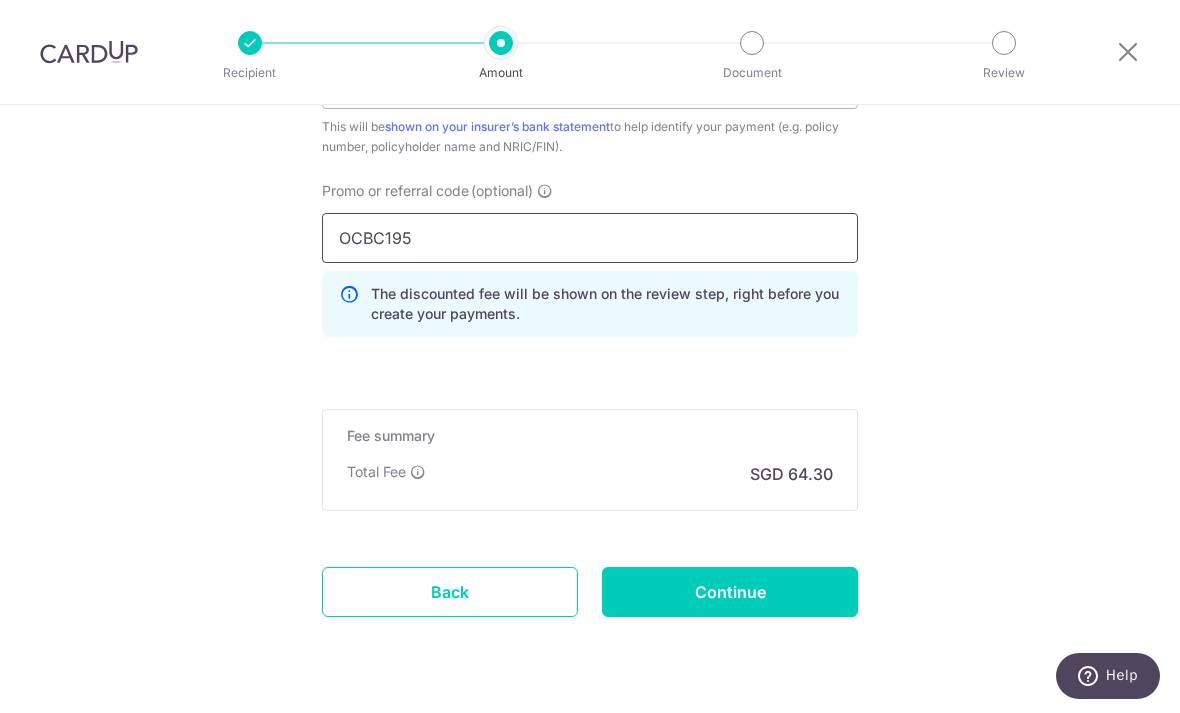scroll, scrollTop: 1317, scrollLeft: 0, axis: vertical 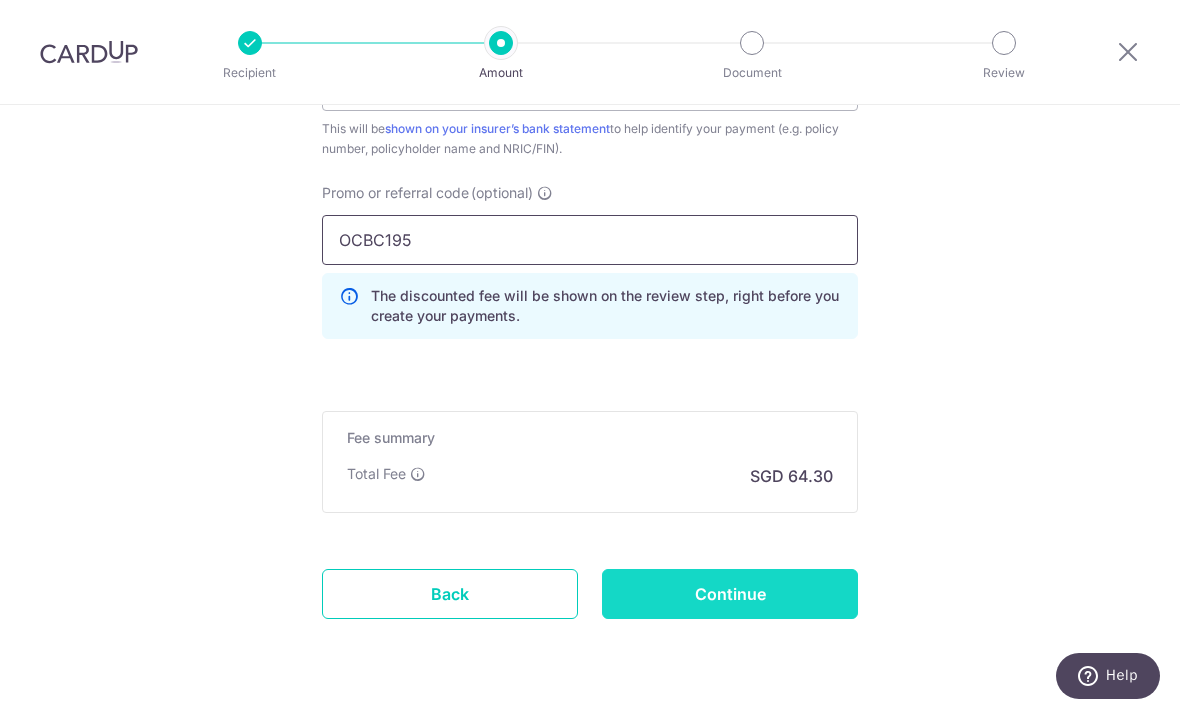 type on "OCBC195" 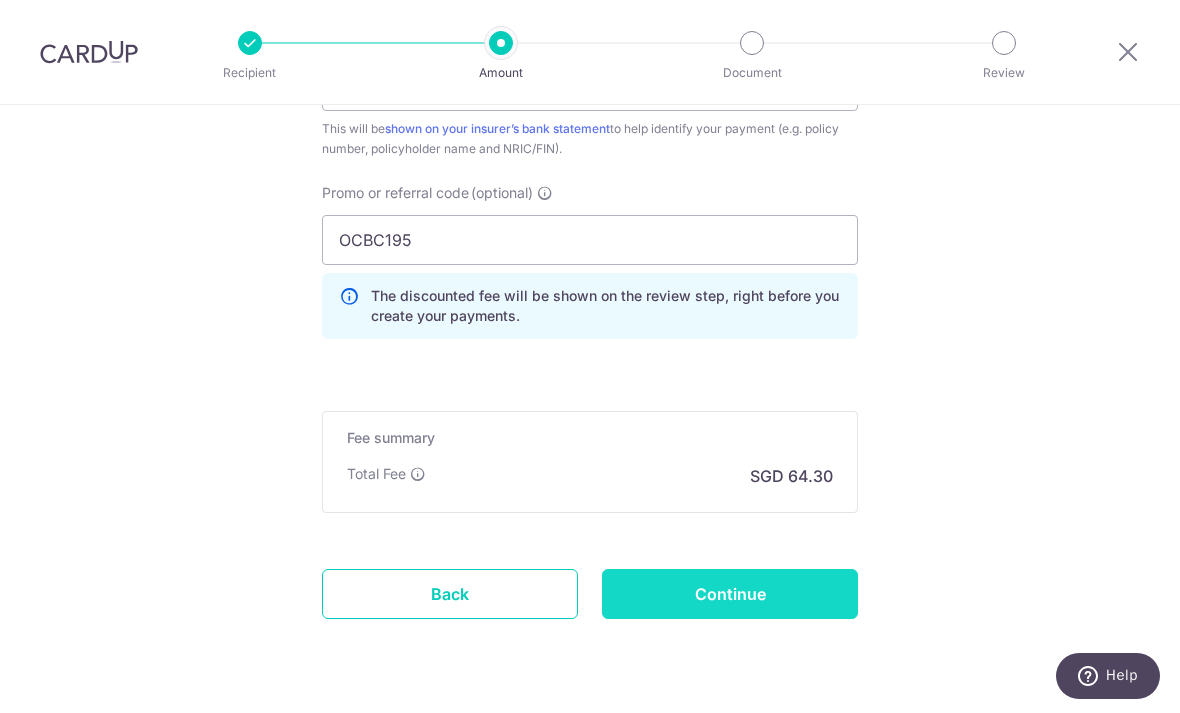 click on "Continue" at bounding box center (730, 594) 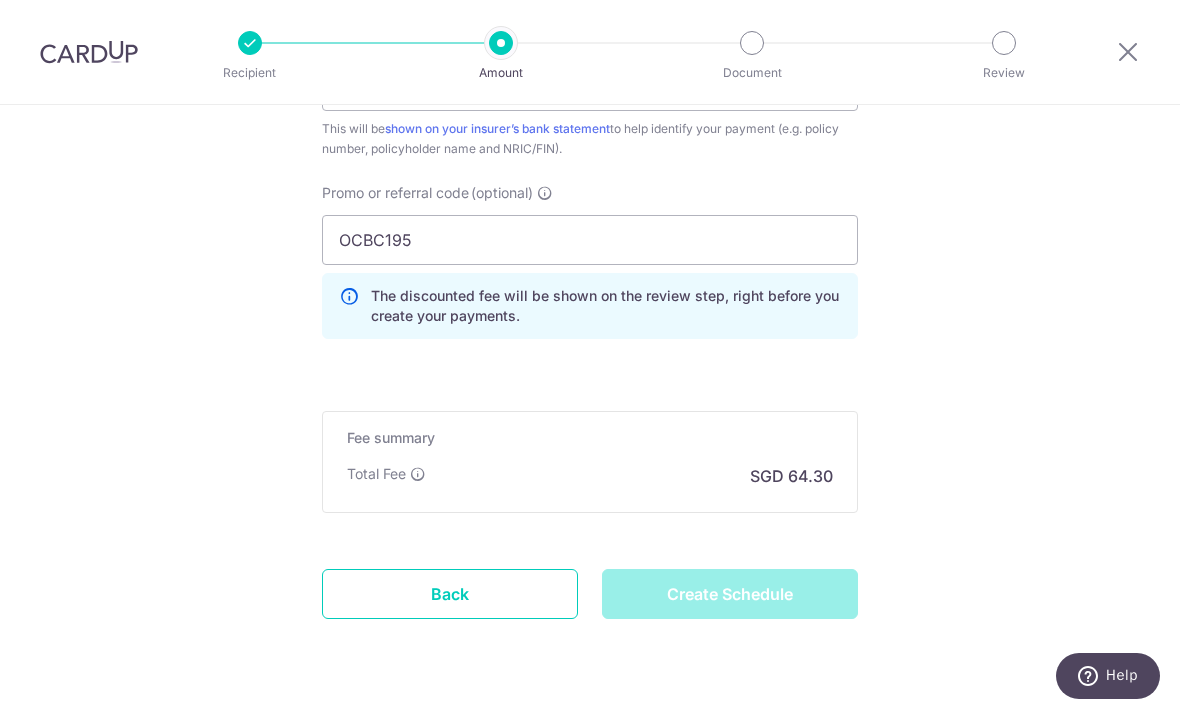 click on "Create Schedule" at bounding box center [730, 594] 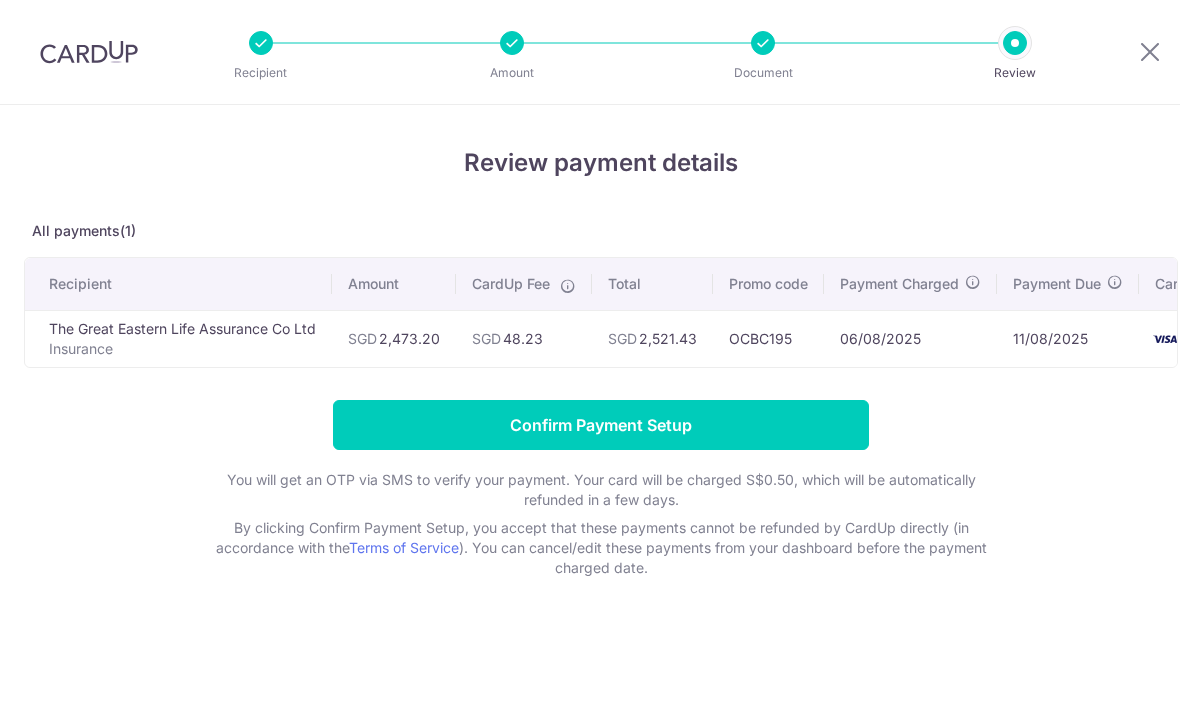 scroll, scrollTop: 0, scrollLeft: 0, axis: both 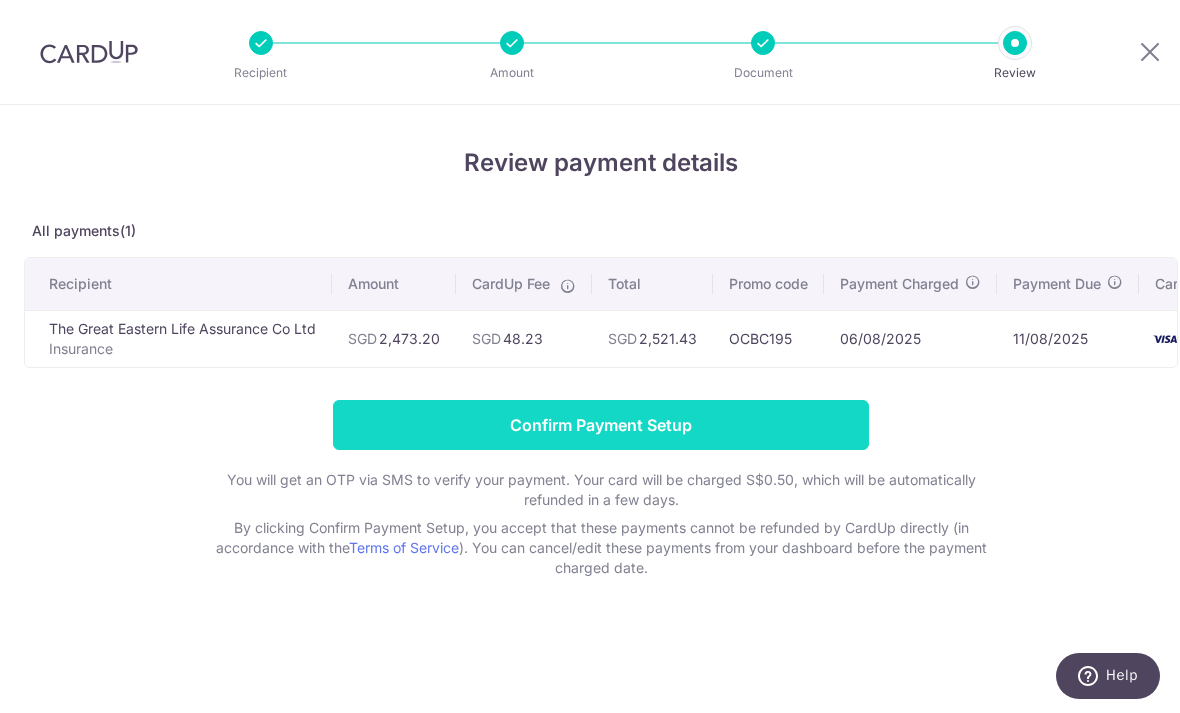 click on "Confirm Payment Setup" at bounding box center (601, 425) 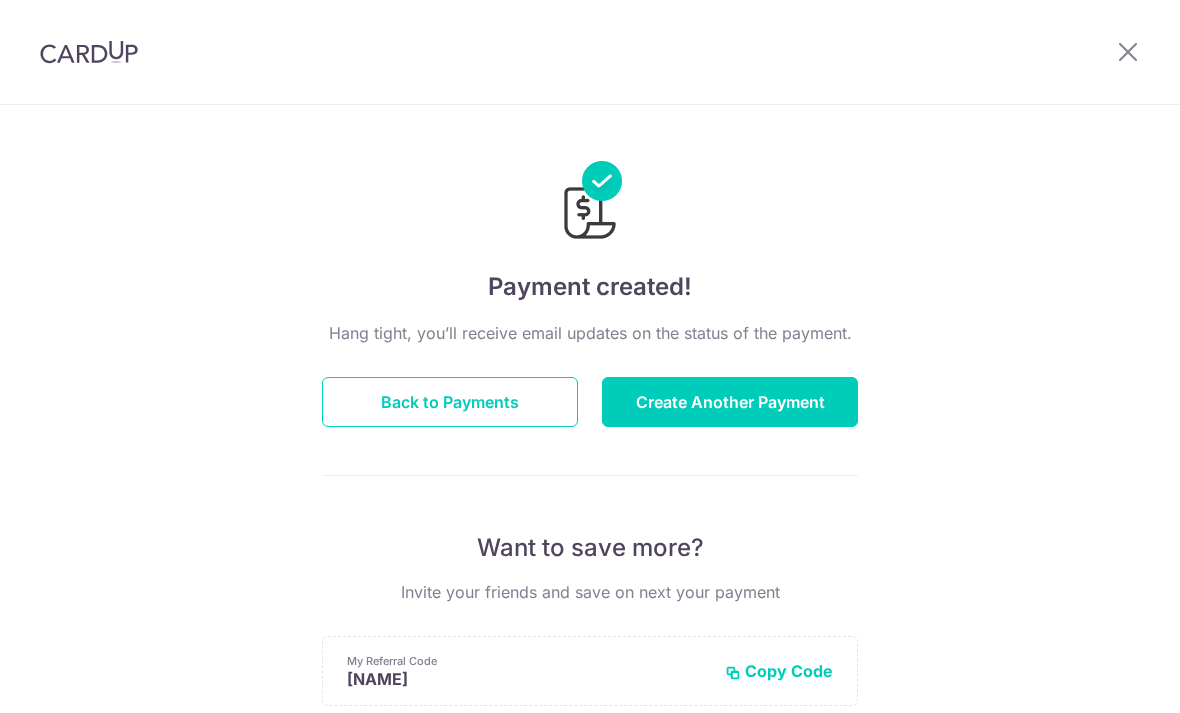 scroll, scrollTop: 0, scrollLeft: 0, axis: both 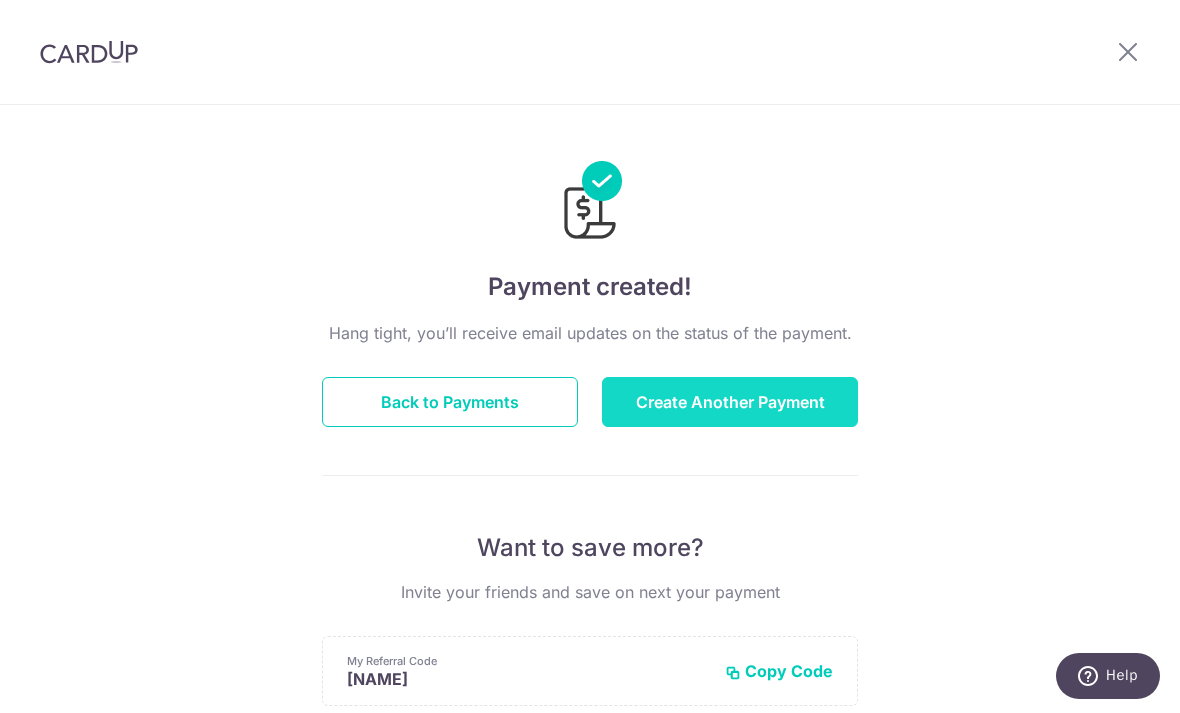 click on "Create Another Payment" at bounding box center [730, 402] 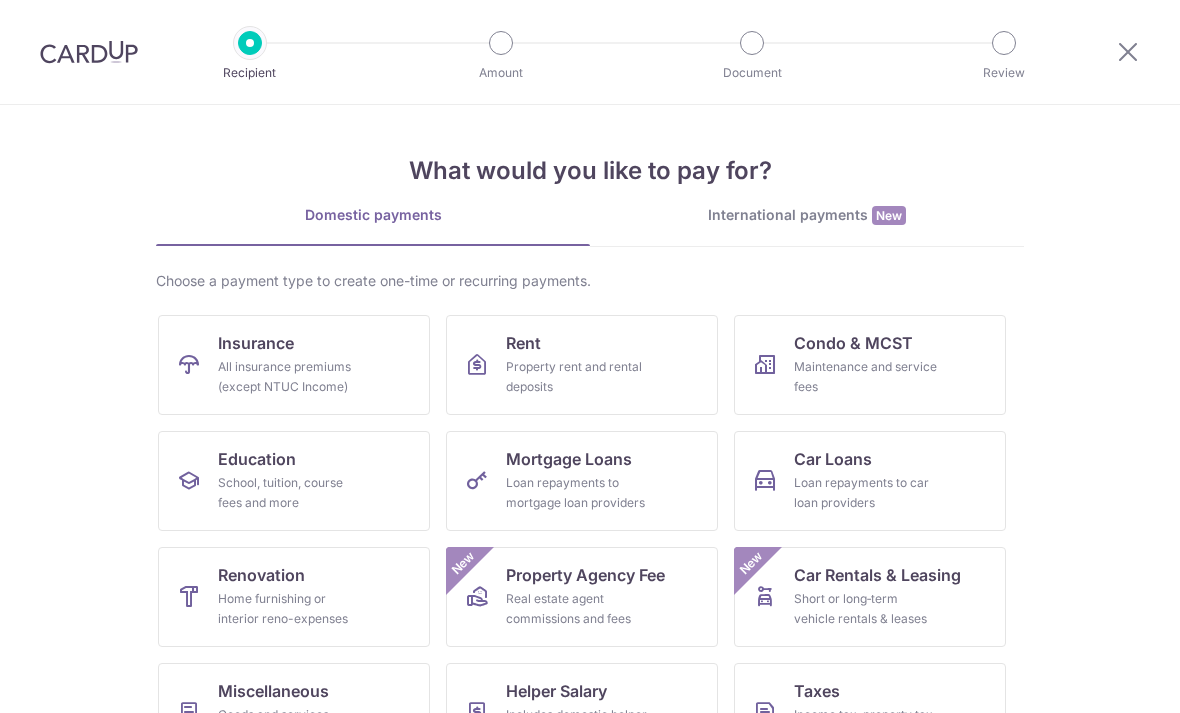 scroll, scrollTop: 0, scrollLeft: 0, axis: both 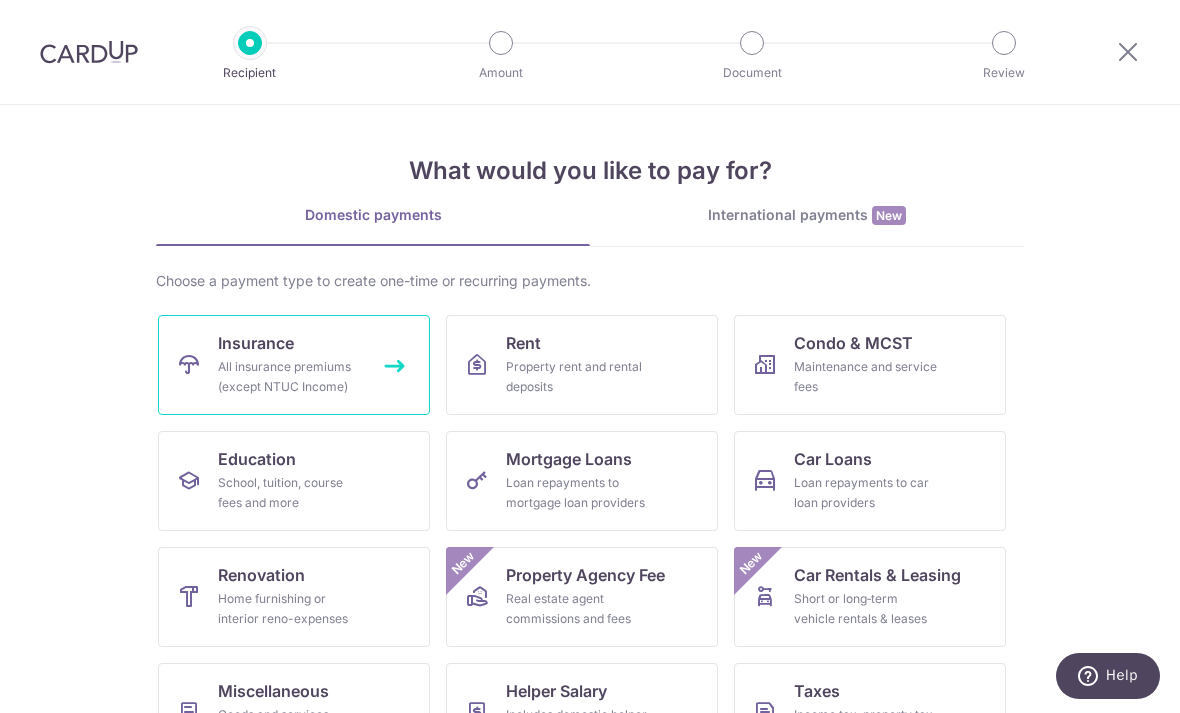 click on "All insurance premiums (except NTUC Income)" at bounding box center [290, 377] 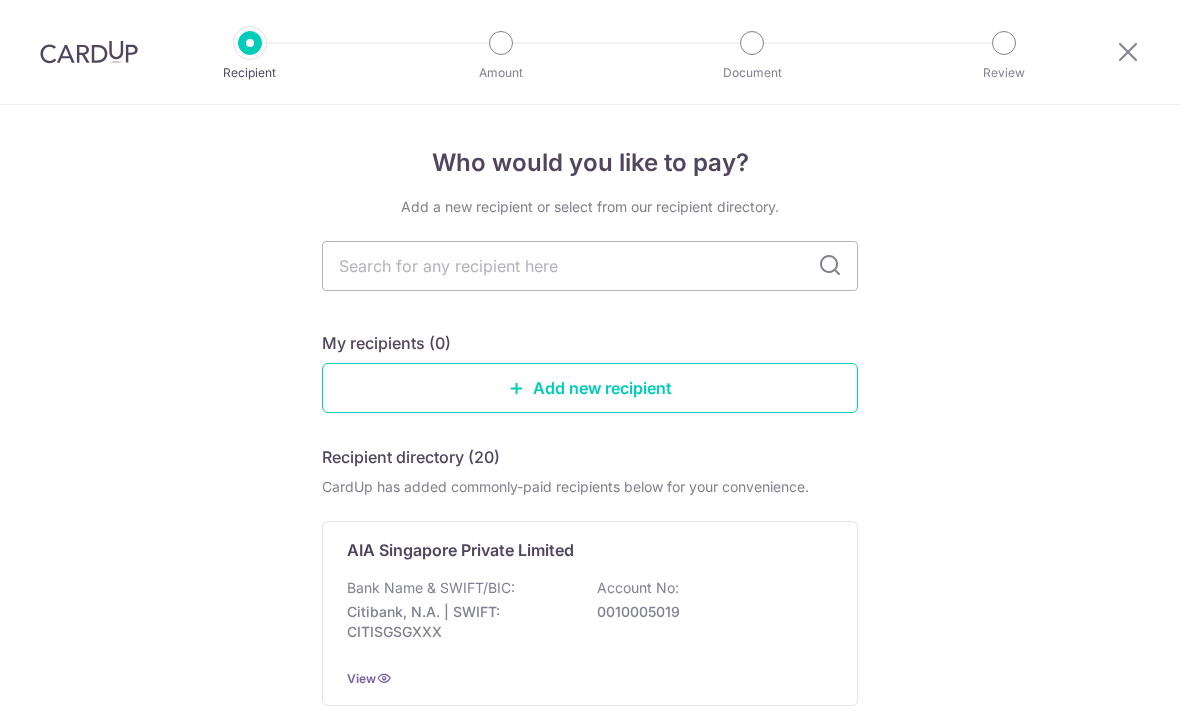 scroll, scrollTop: 0, scrollLeft: 0, axis: both 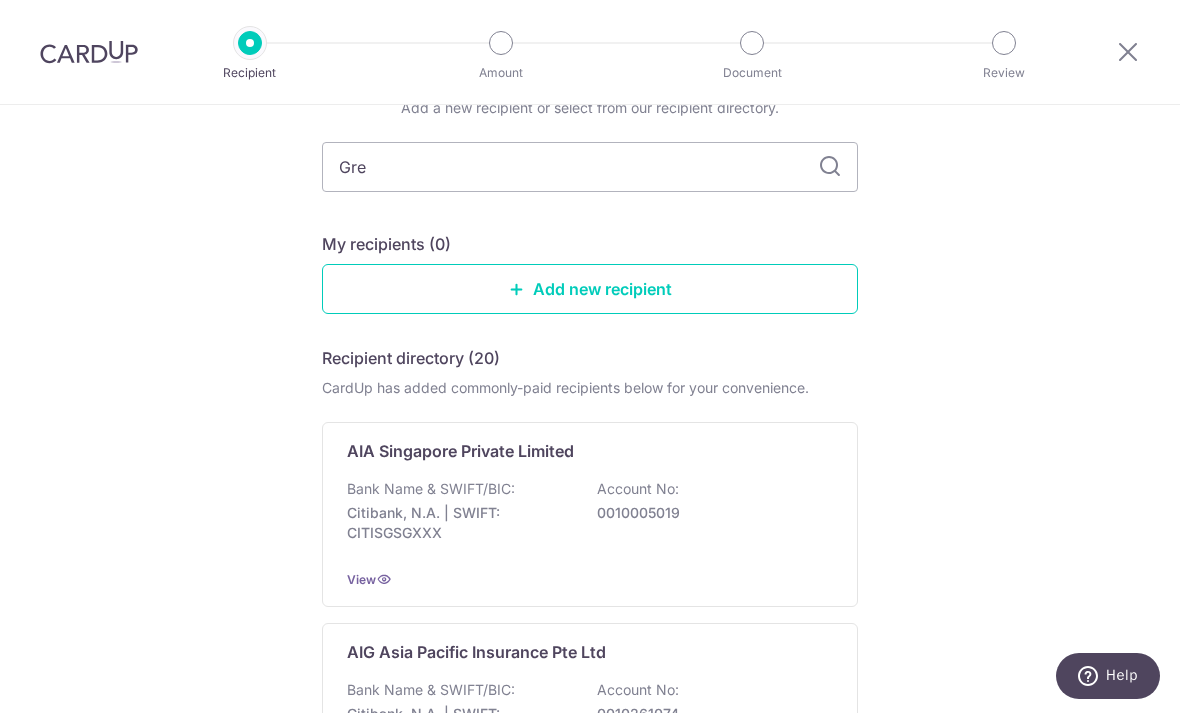 type on "Grea" 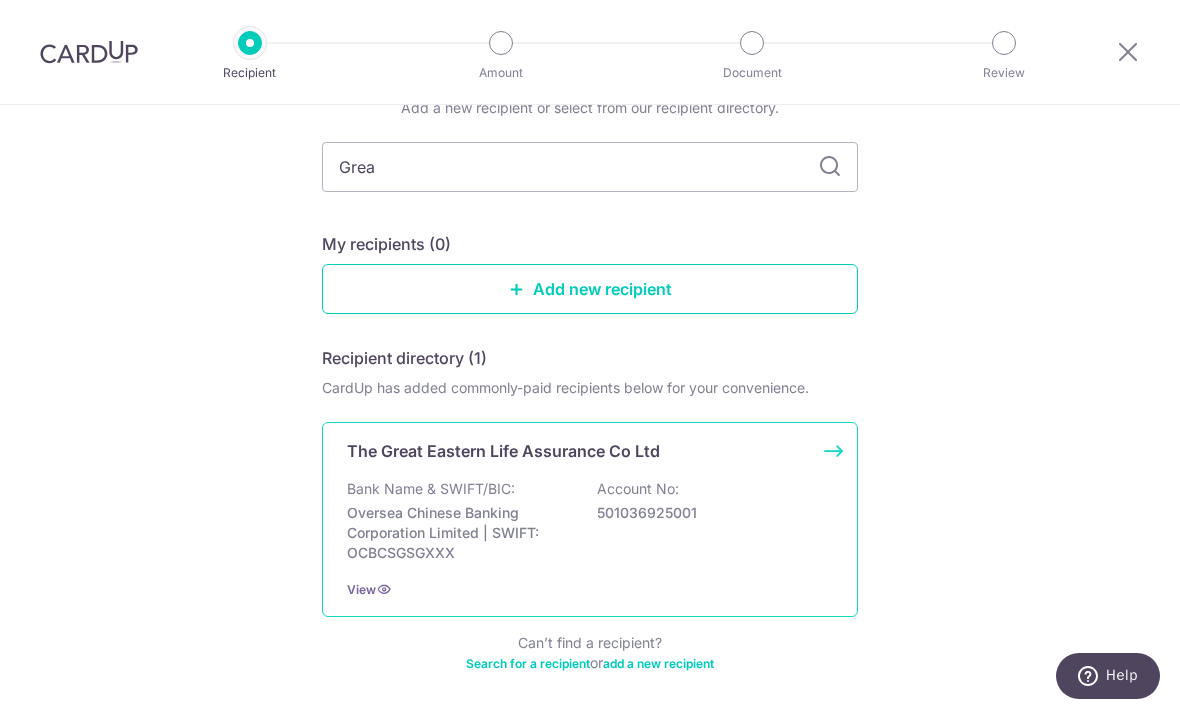 click on "Bank Name & SWIFT/BIC:" at bounding box center [431, 489] 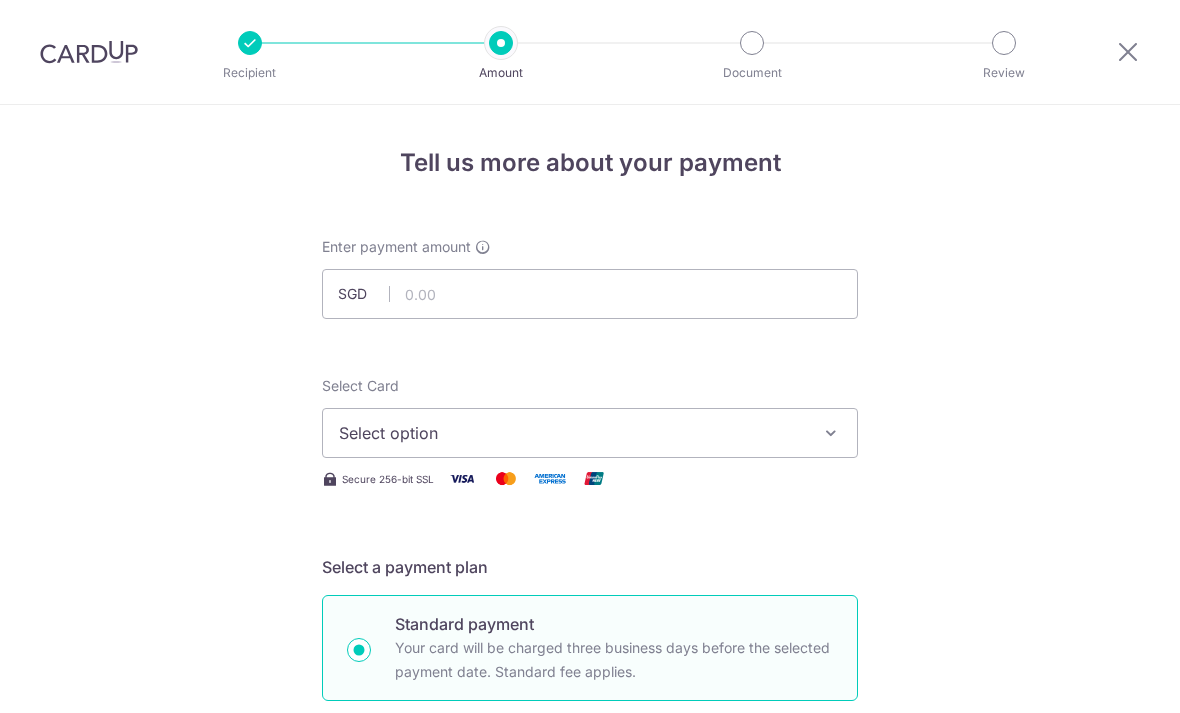 scroll, scrollTop: 0, scrollLeft: 0, axis: both 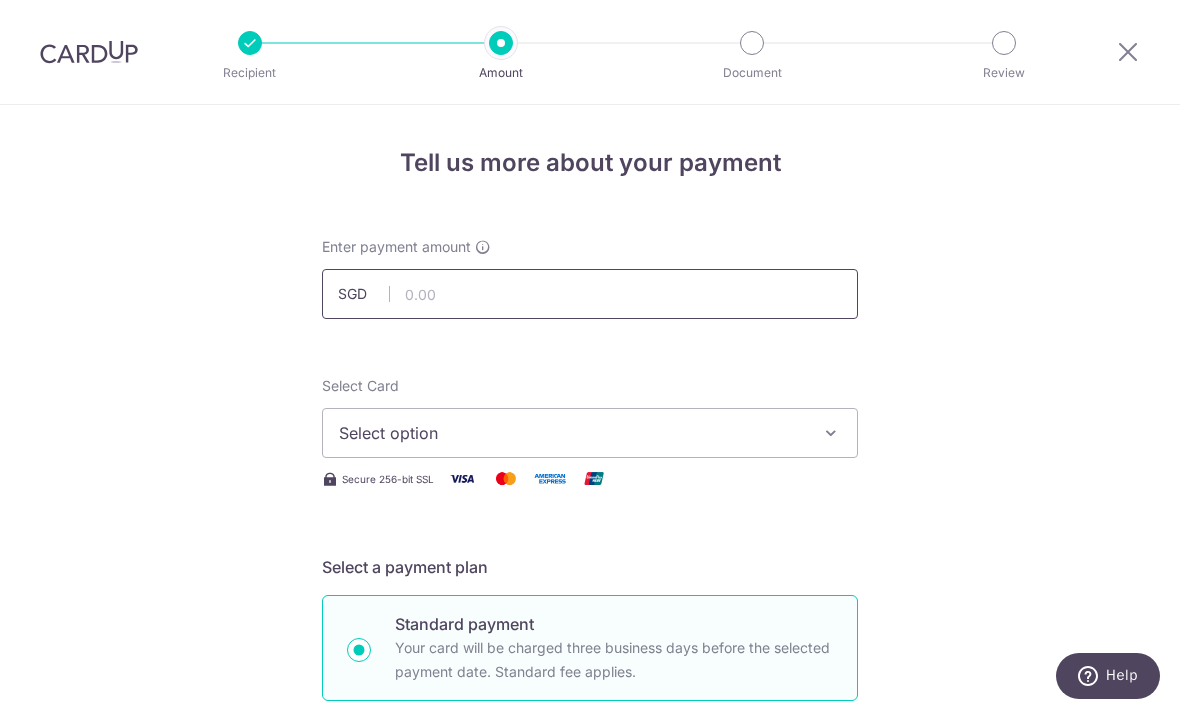 click at bounding box center [590, 294] 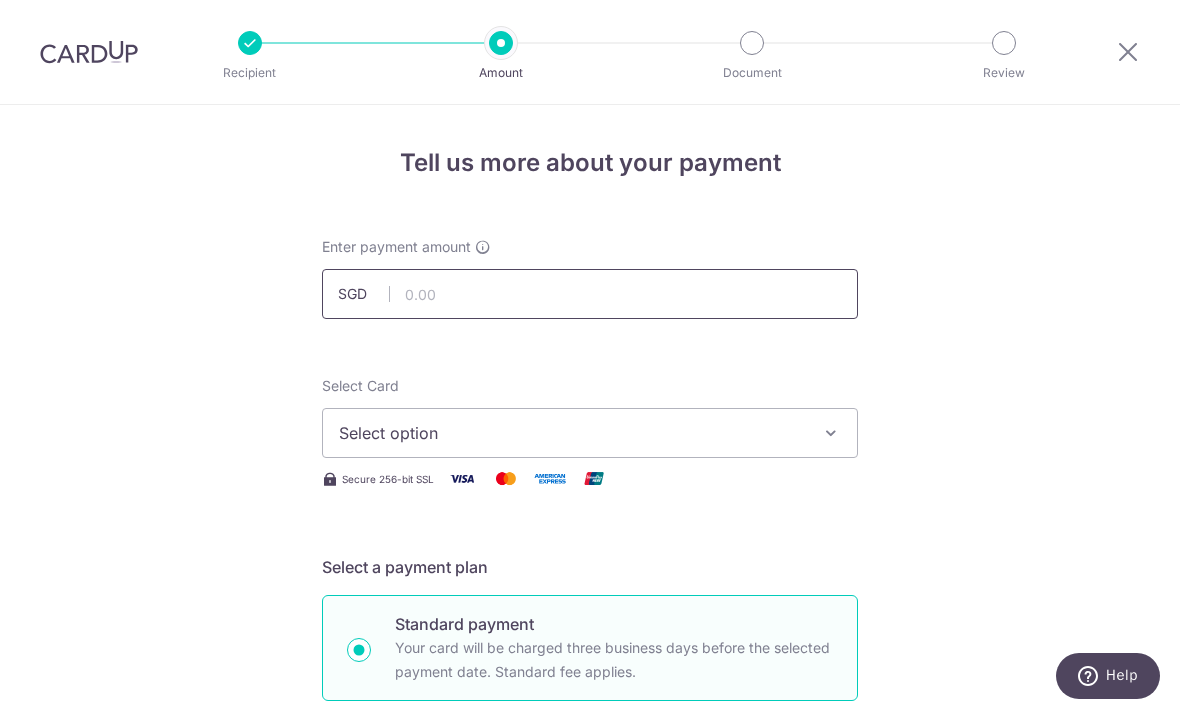 click at bounding box center (590, 294) 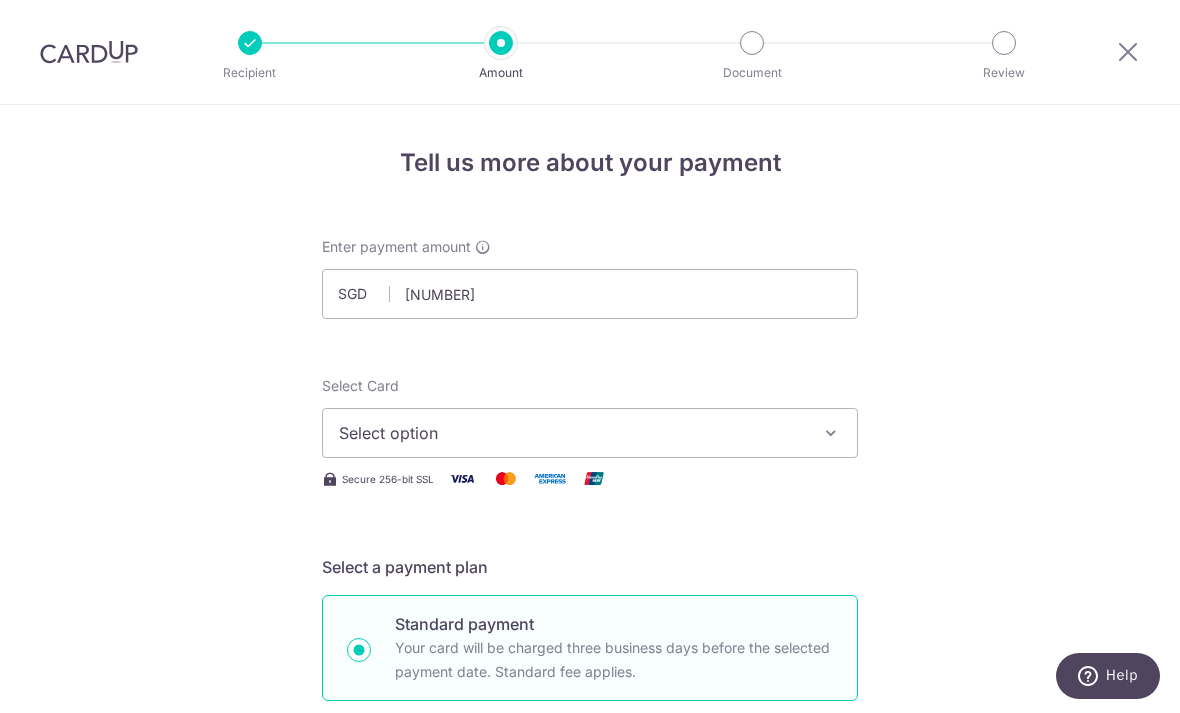 click on "Select option" at bounding box center (590, 433) 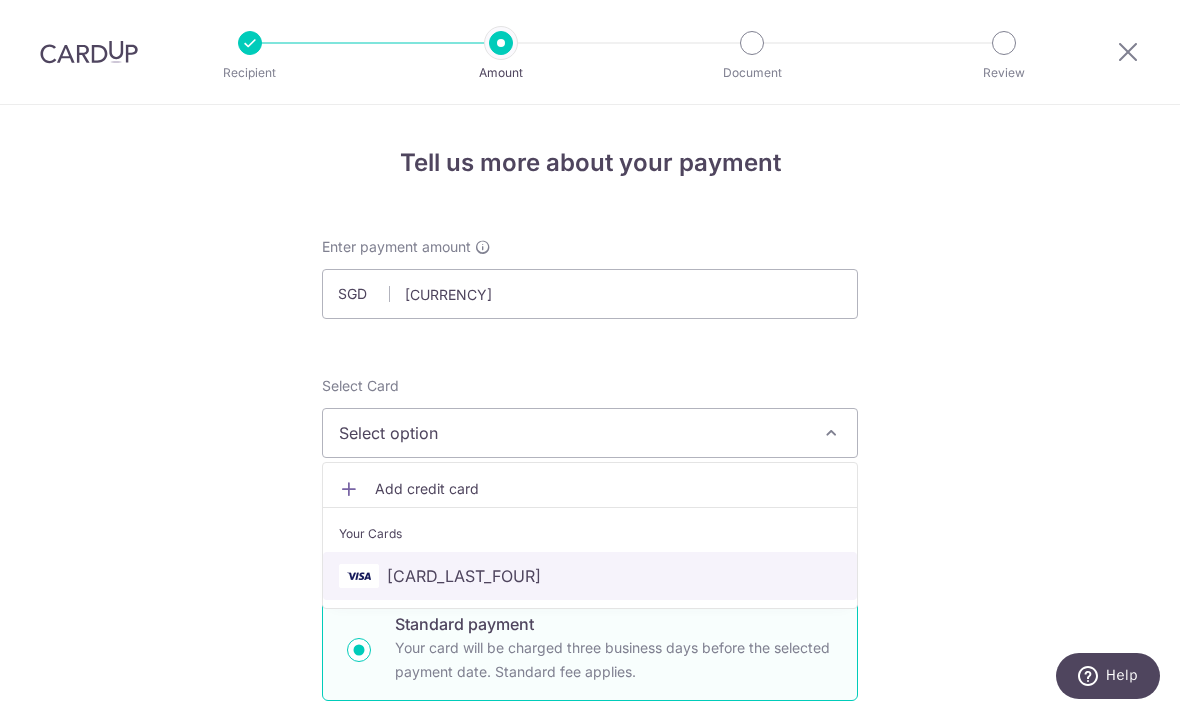 click on "**** 2558" at bounding box center (464, 576) 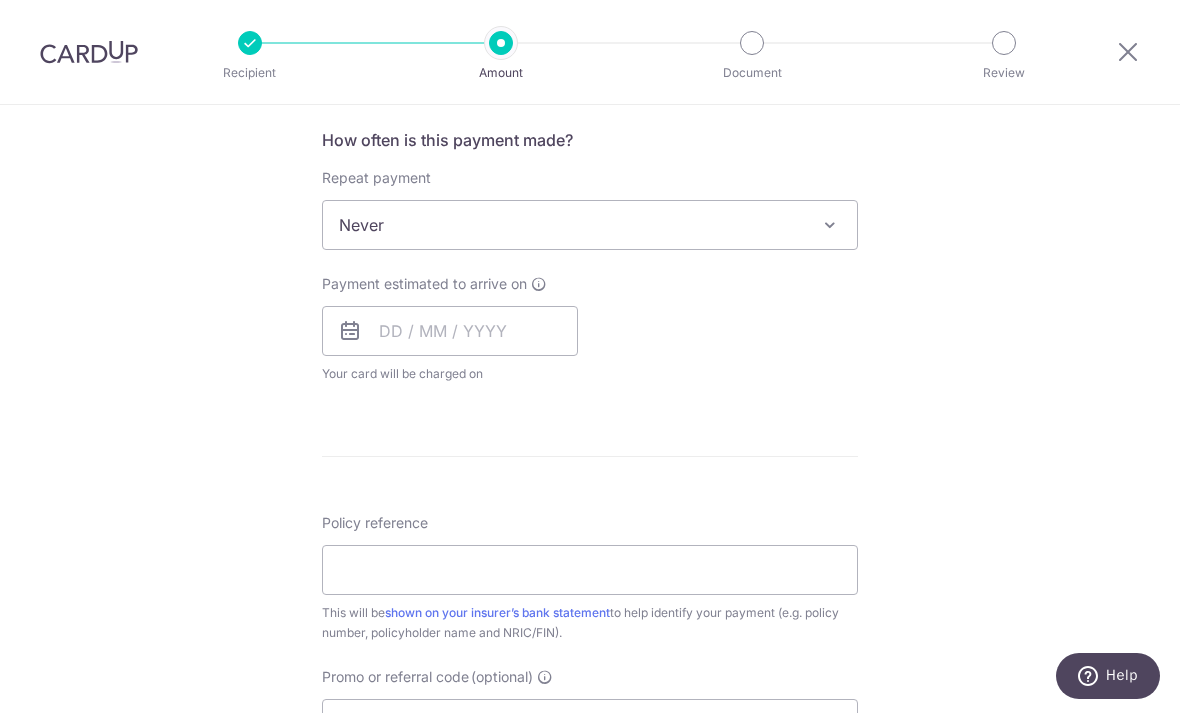scroll, scrollTop: 752, scrollLeft: 0, axis: vertical 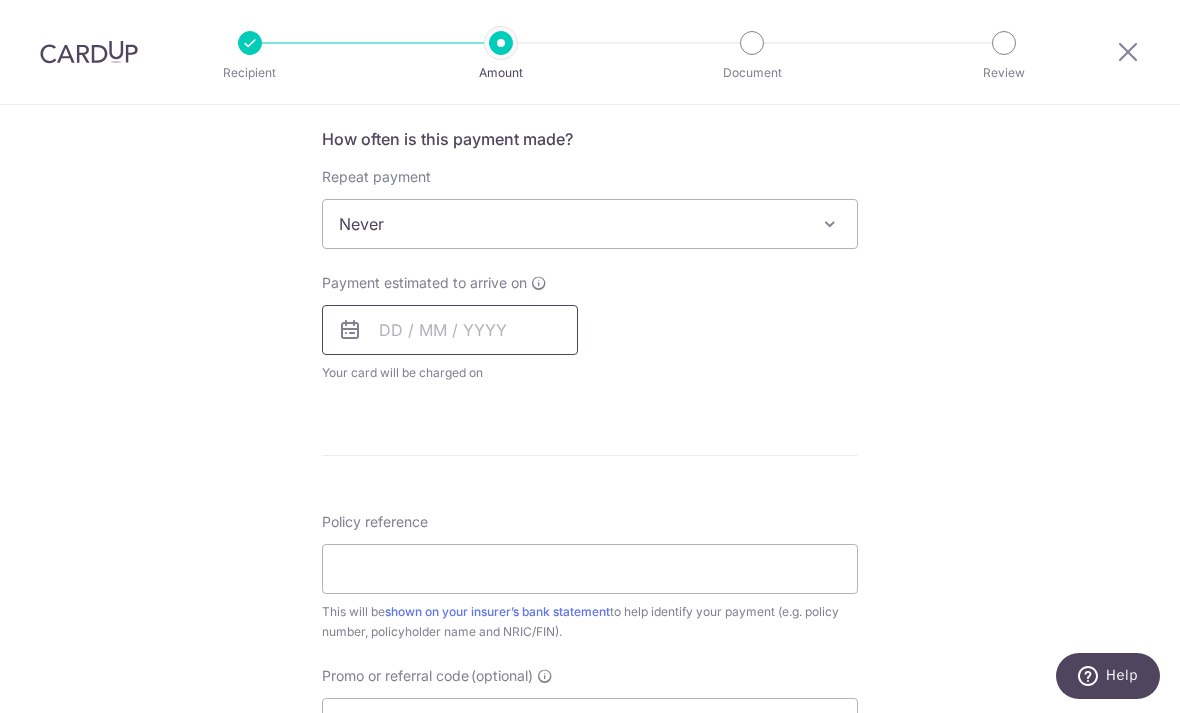 click at bounding box center (450, 330) 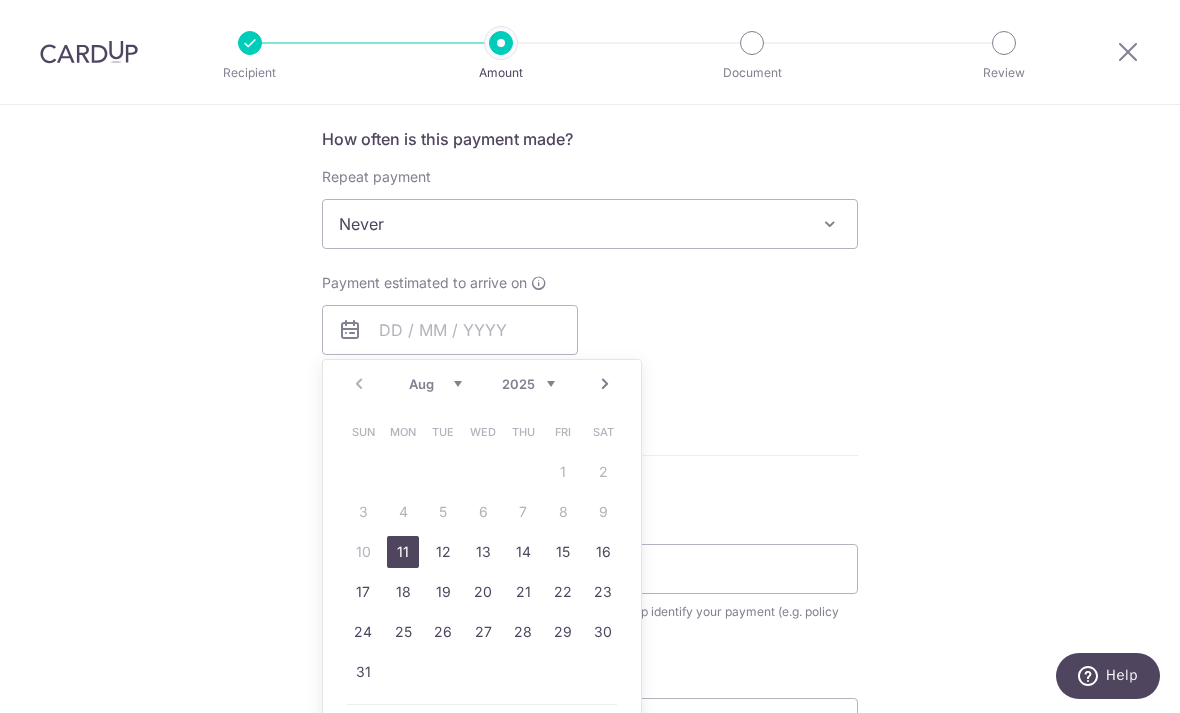 click on "11" at bounding box center (403, 552) 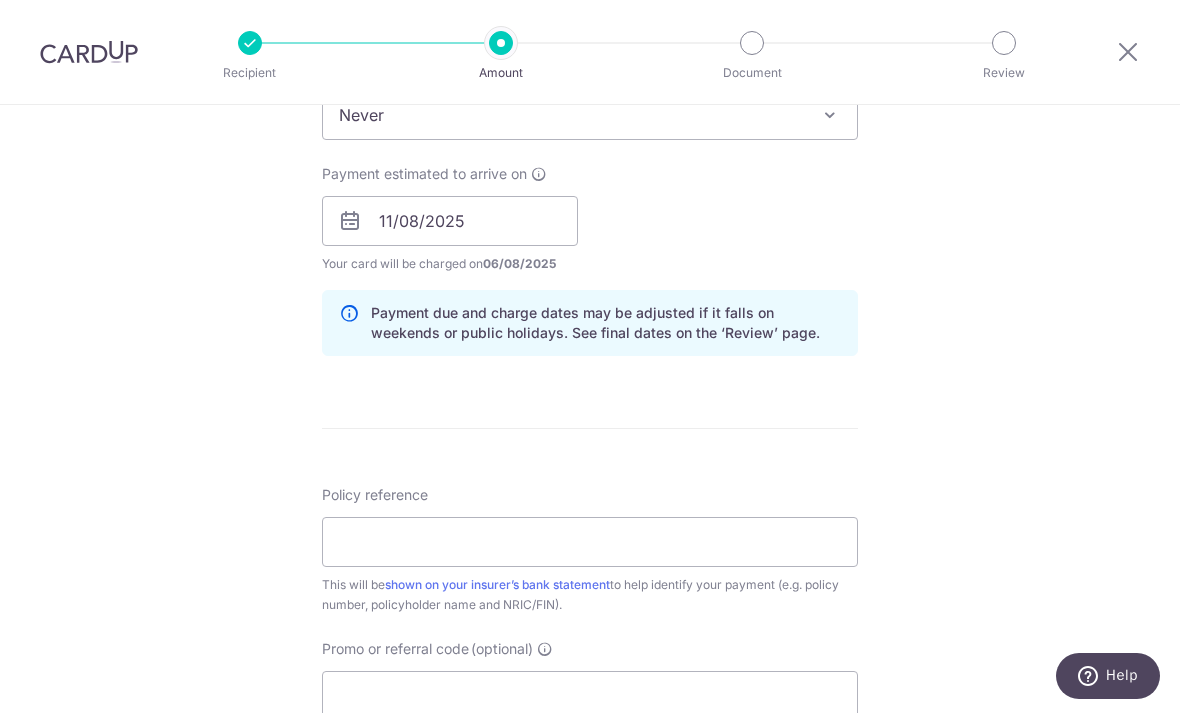scroll, scrollTop: 897, scrollLeft: 0, axis: vertical 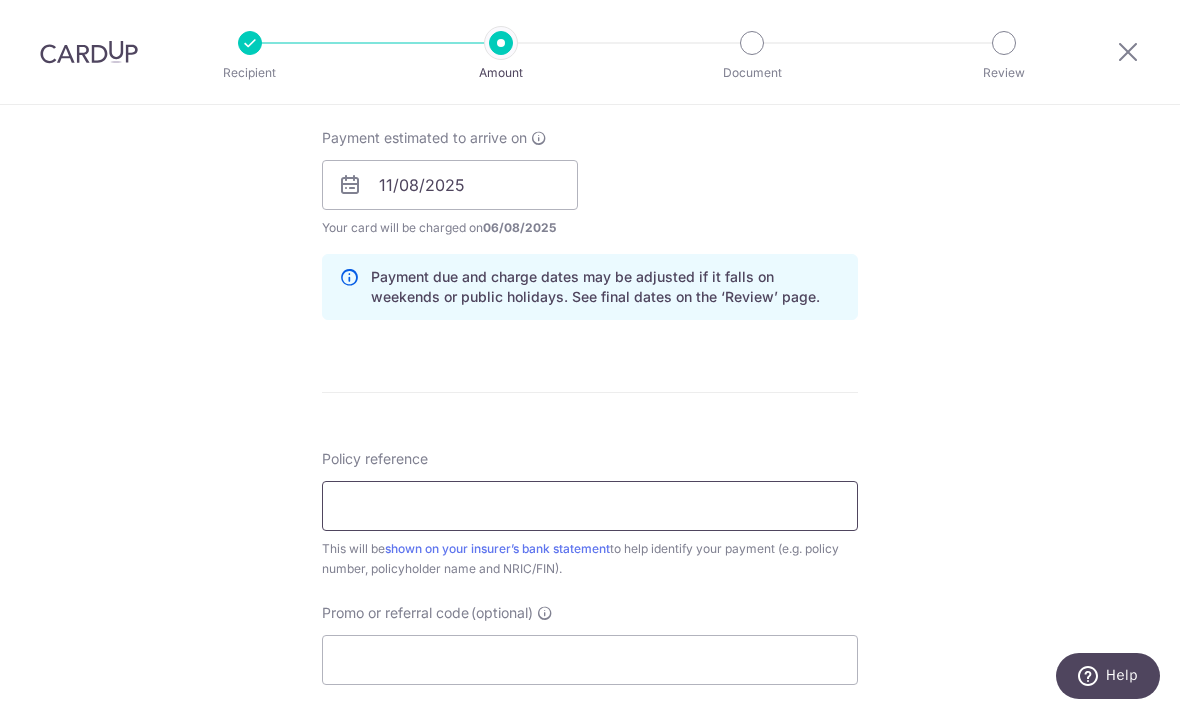 click on "Policy reference" at bounding box center (590, 506) 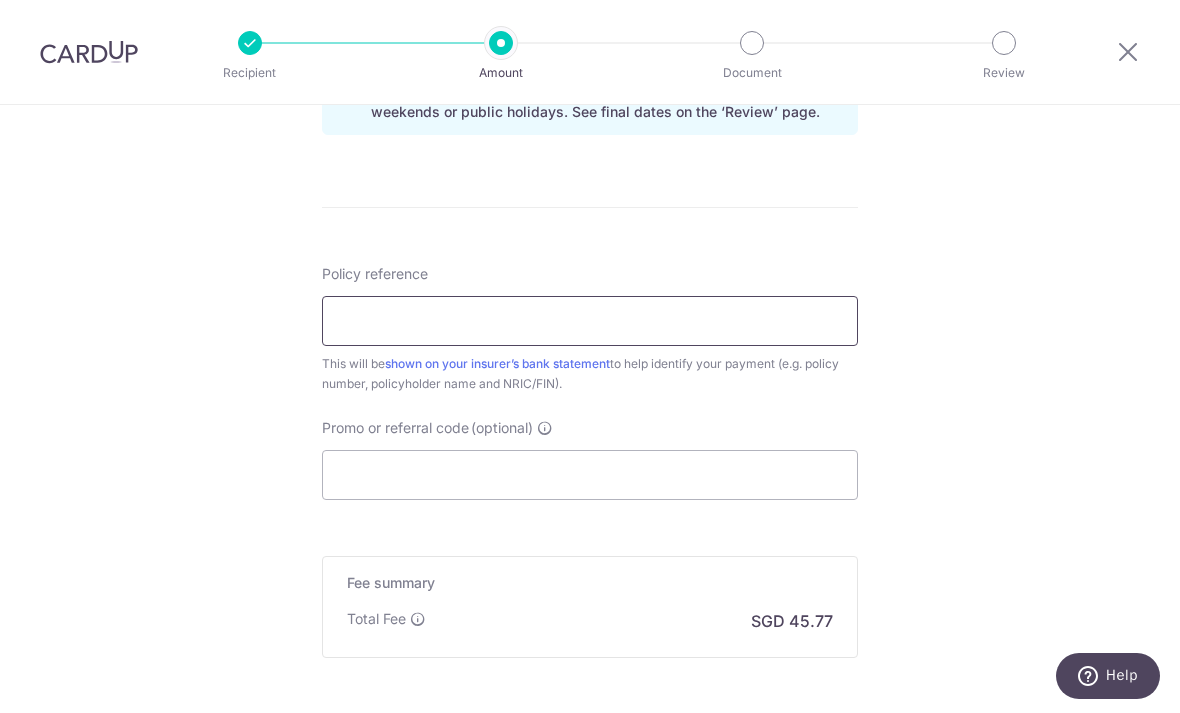 scroll, scrollTop: 1088, scrollLeft: 0, axis: vertical 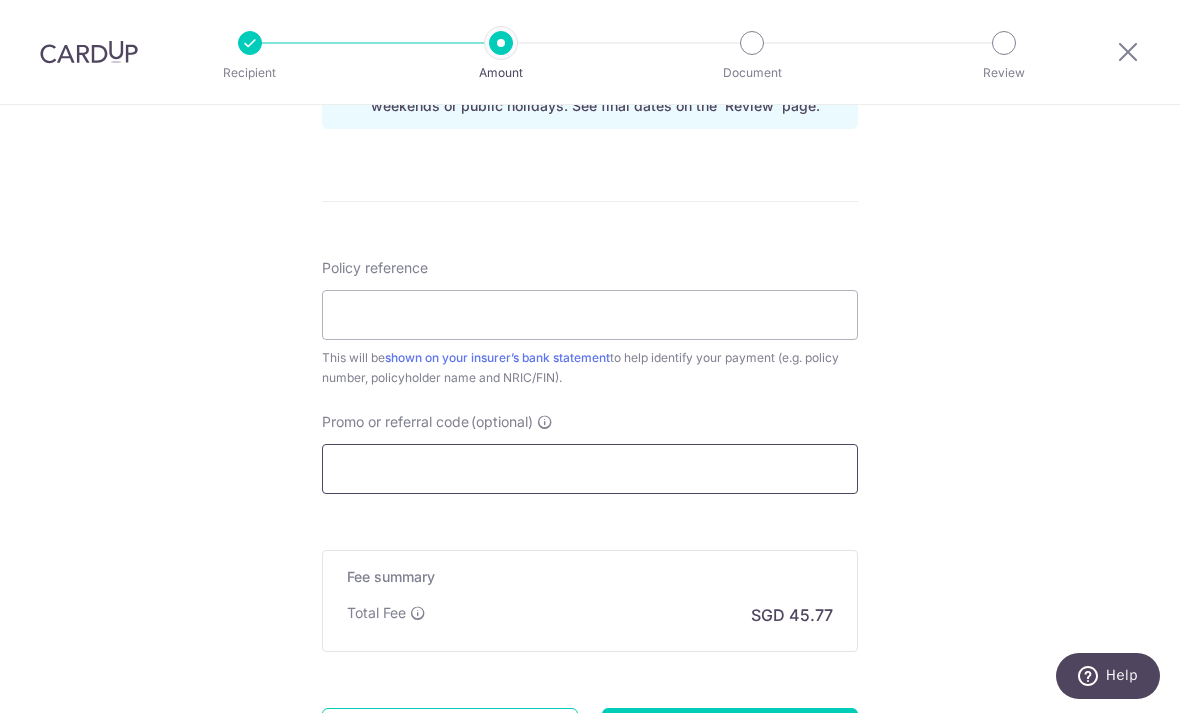 click on "Promo or referral code
(optional)" at bounding box center (590, 469) 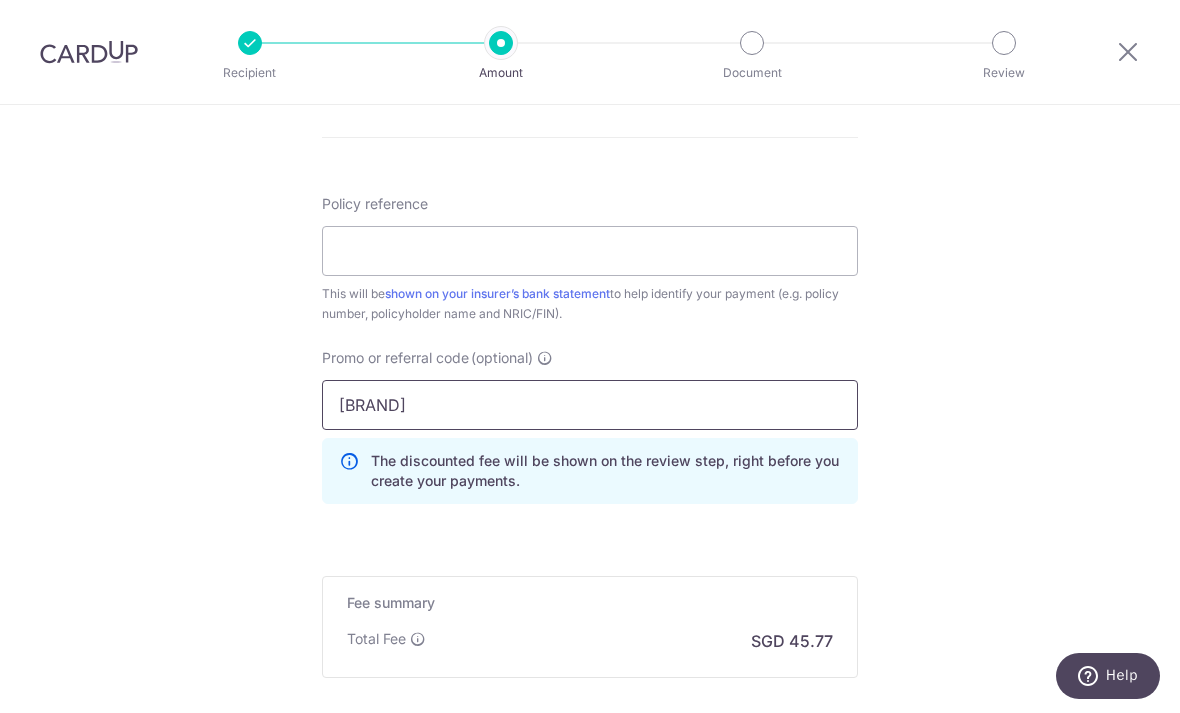 scroll, scrollTop: 1112, scrollLeft: 0, axis: vertical 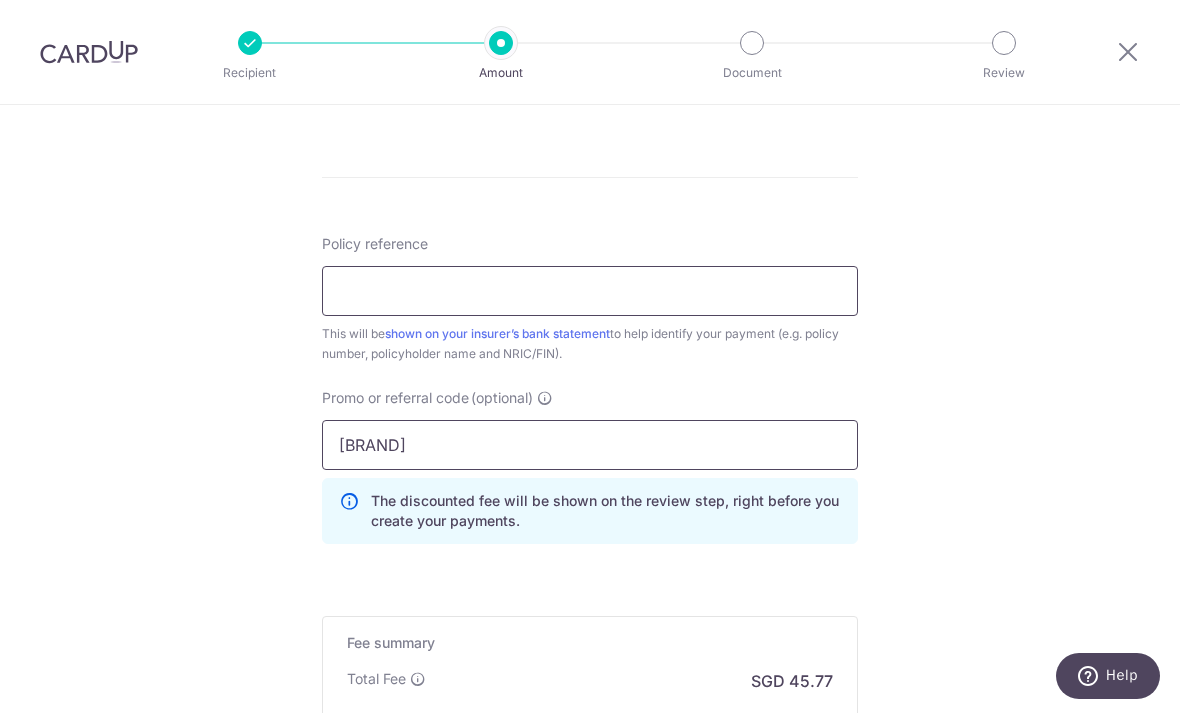 type on "Ocbc195" 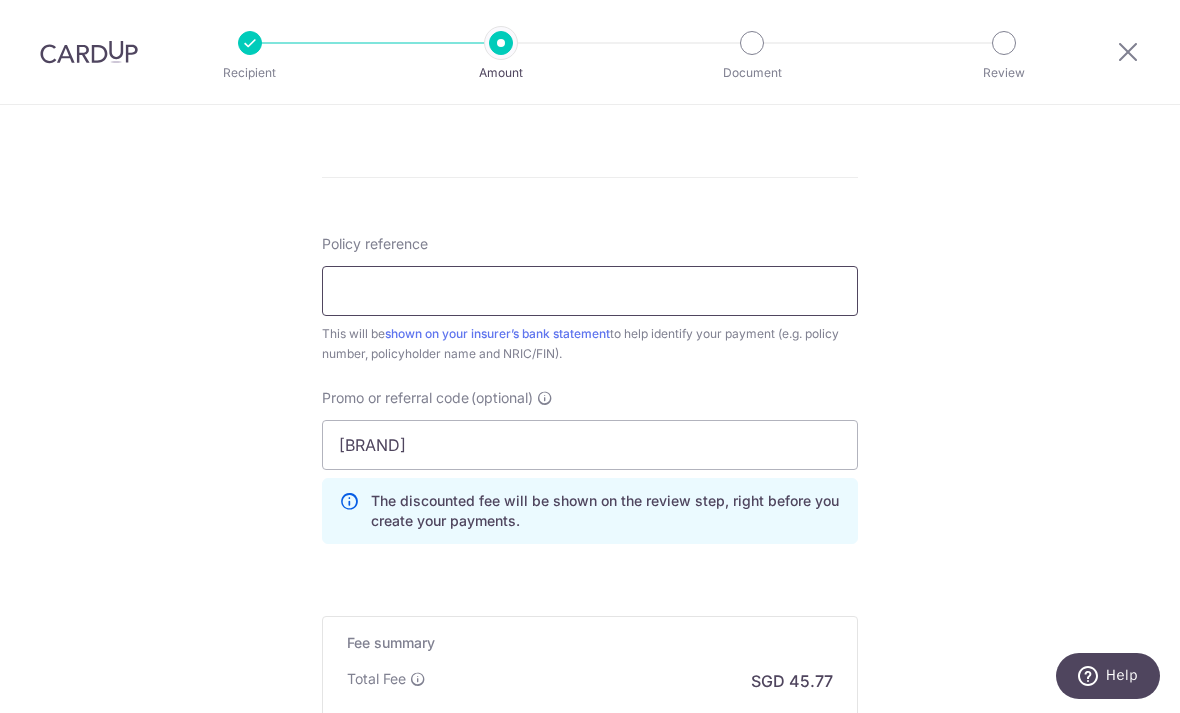 click on "Policy reference" at bounding box center (590, 291) 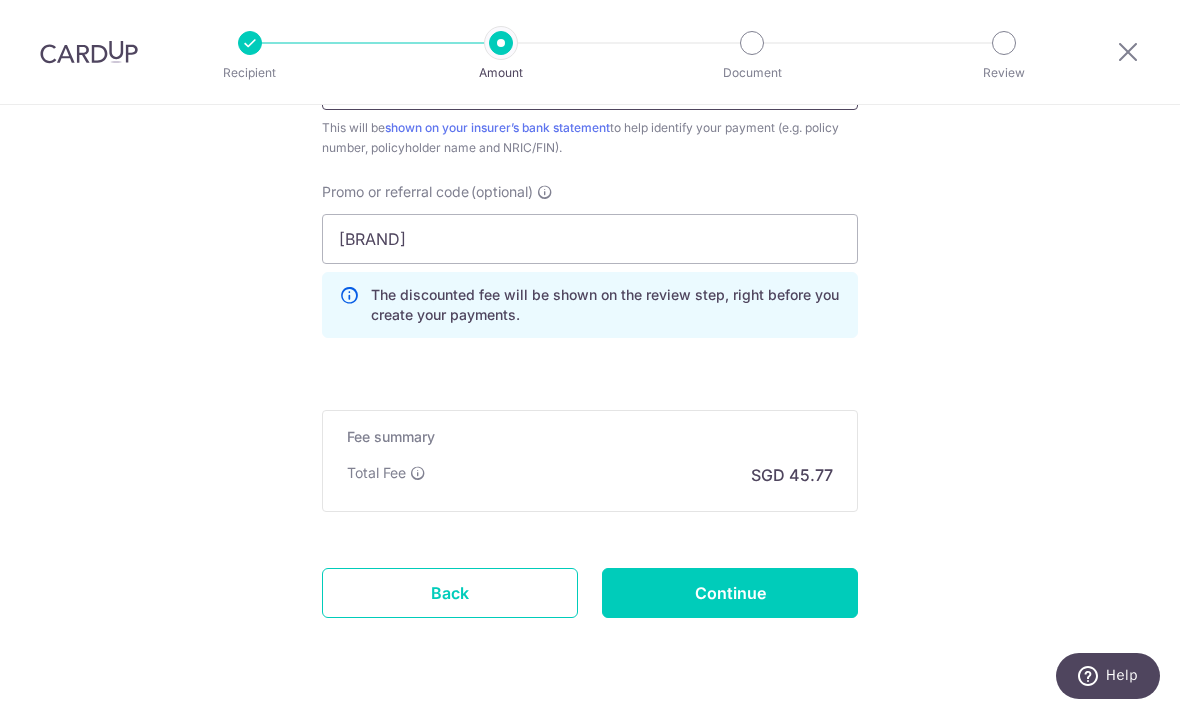 scroll, scrollTop: 1317, scrollLeft: 0, axis: vertical 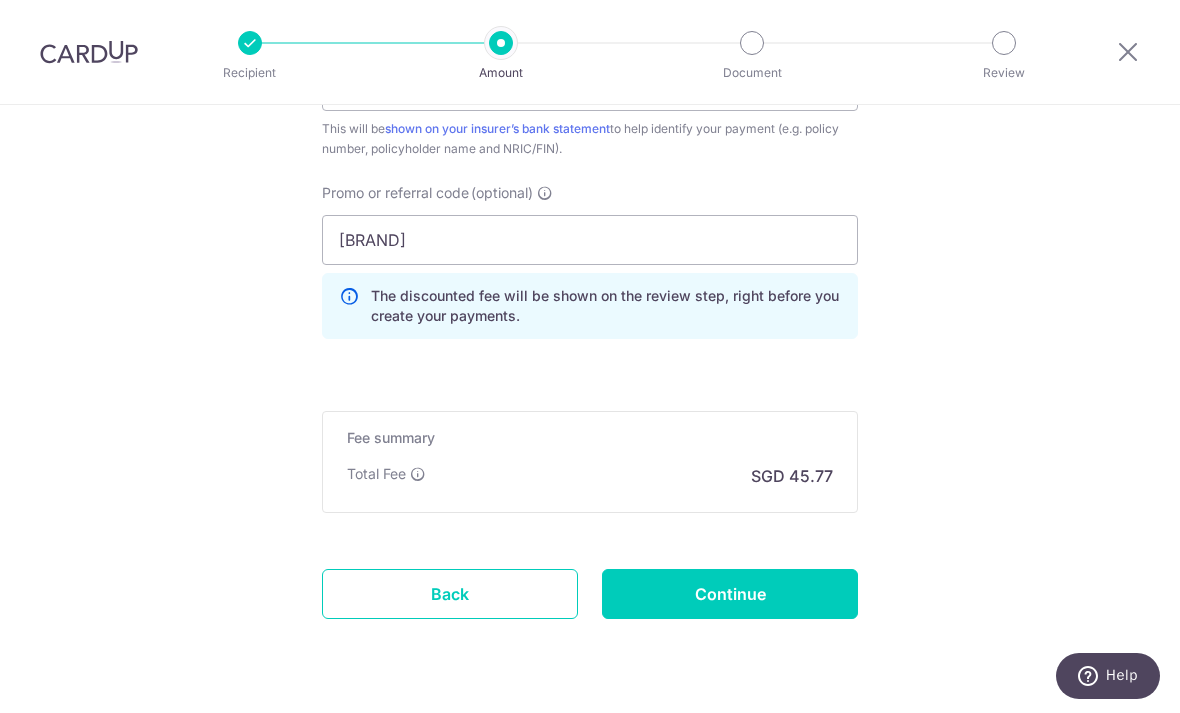 click on "Tell us more about your payment
Enter payment amount
SGD
1,760.40
1760.40
Select Card
**** 2558
Add credit card
Your Cards
**** 2558
Secure 256-bit SSL
Text
New card details
Card
Secure 256-bit SSL" at bounding box center [590, -222] 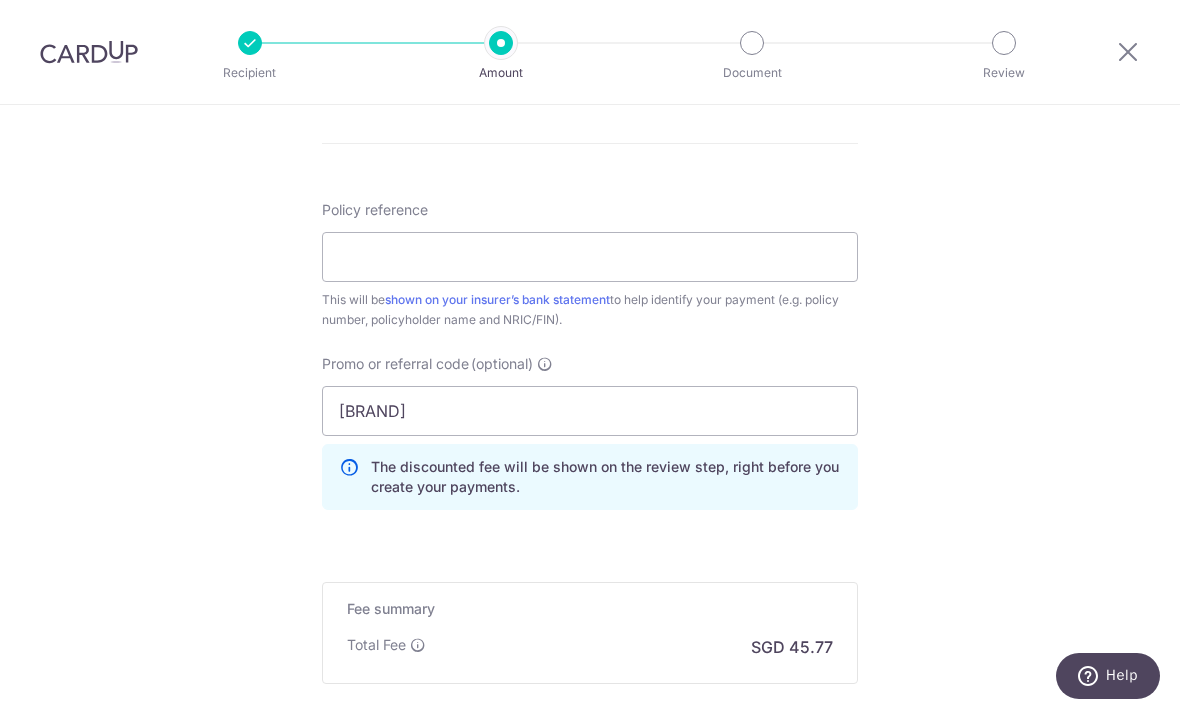 scroll, scrollTop: 1148, scrollLeft: 0, axis: vertical 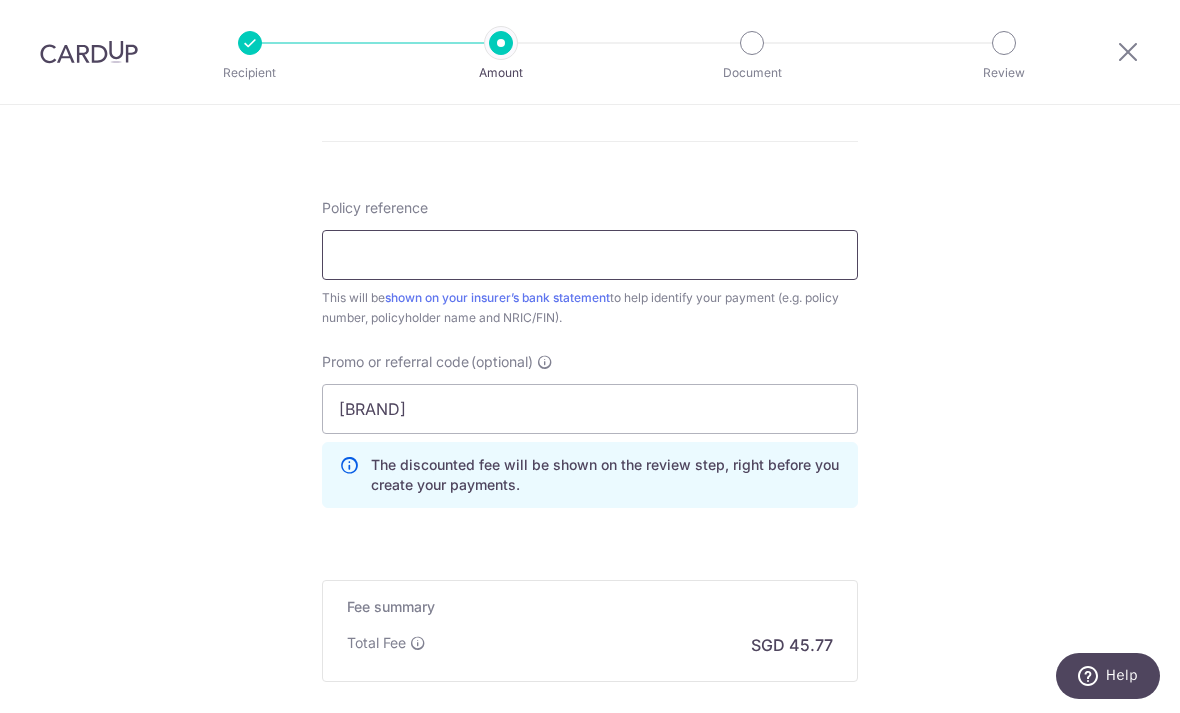 click on "Policy reference" at bounding box center [590, 255] 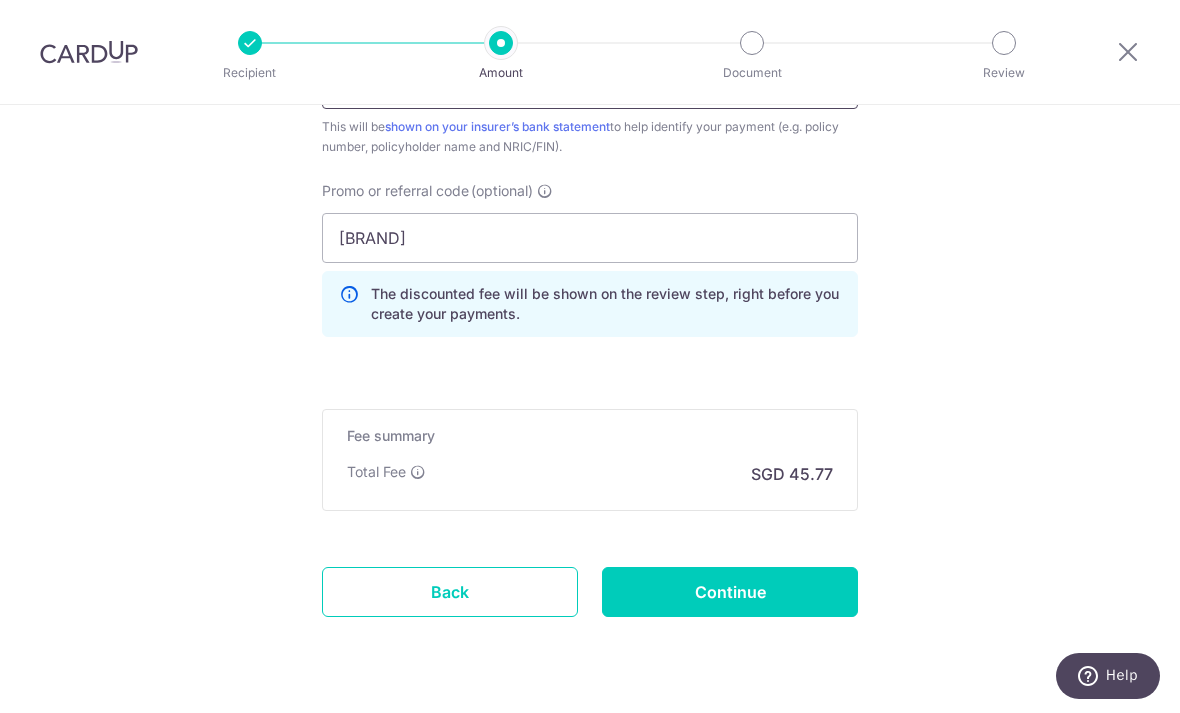 scroll, scrollTop: 1317, scrollLeft: 0, axis: vertical 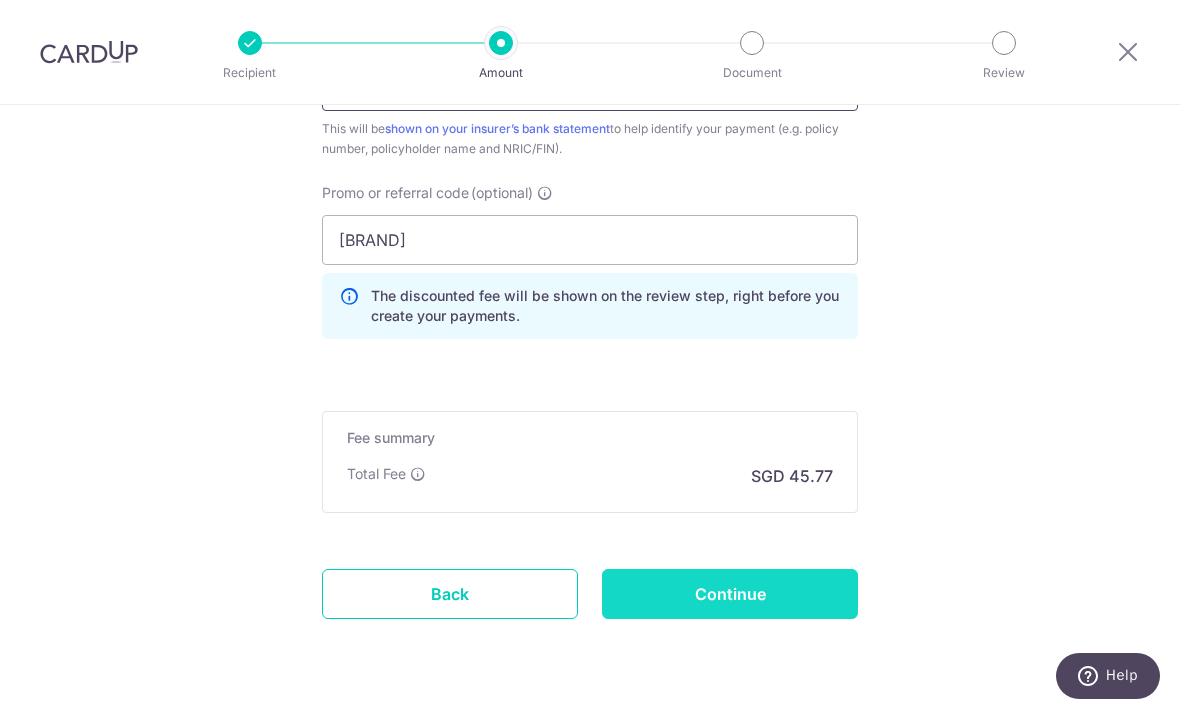 type on "0209342684" 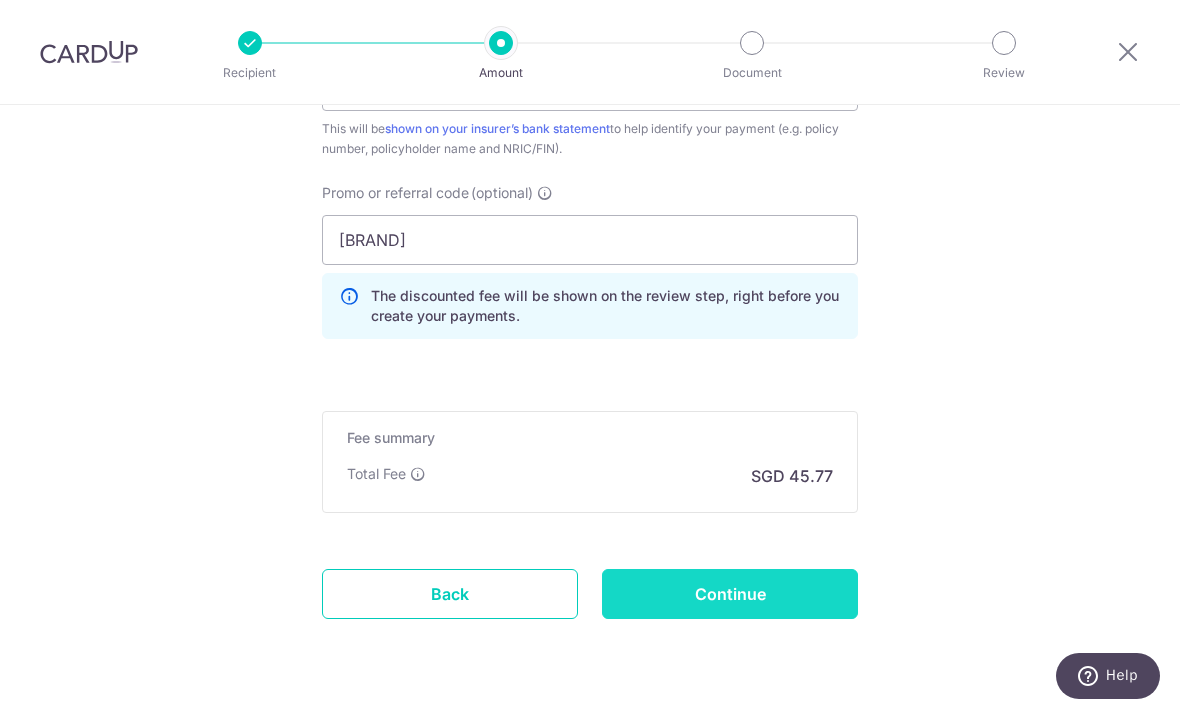 click on "Continue" at bounding box center (730, 594) 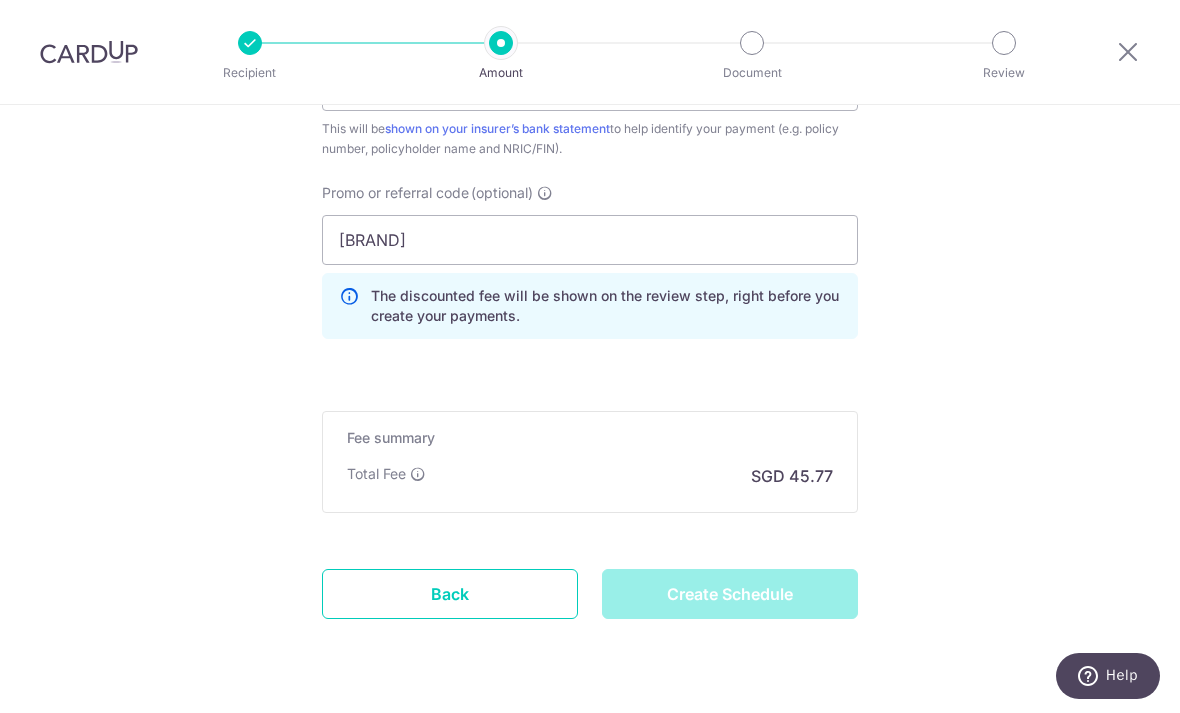 click on "Create Schedule" at bounding box center [730, 594] 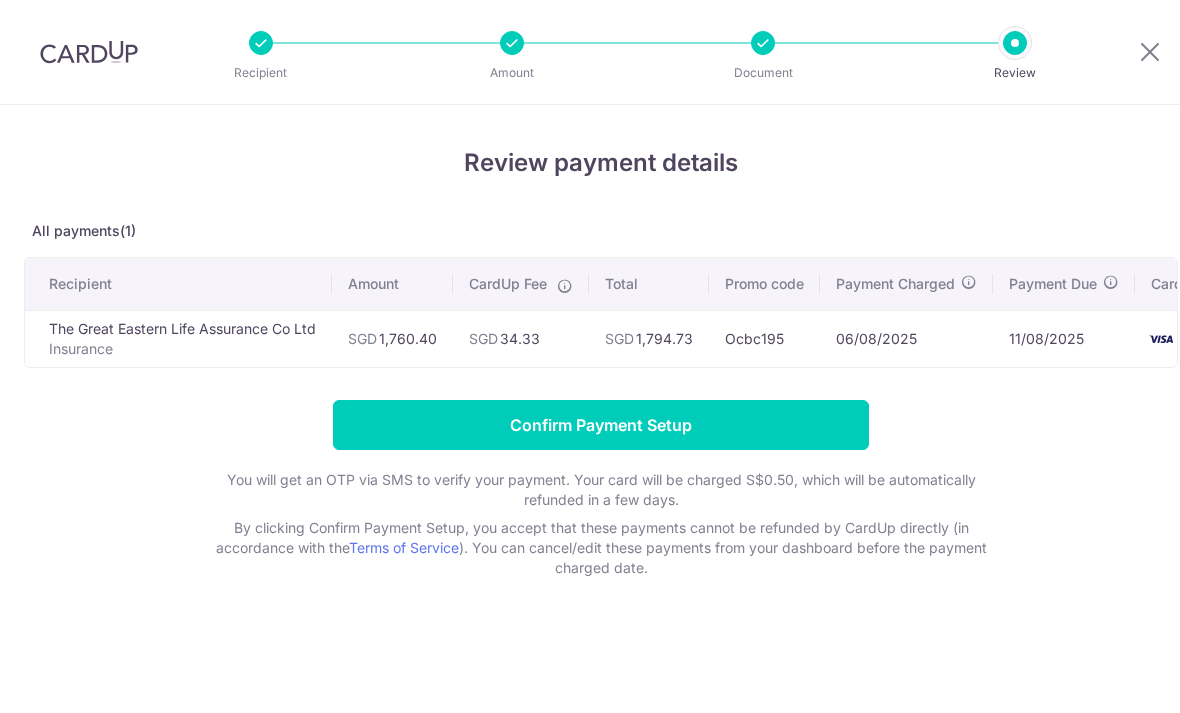 scroll, scrollTop: 0, scrollLeft: 0, axis: both 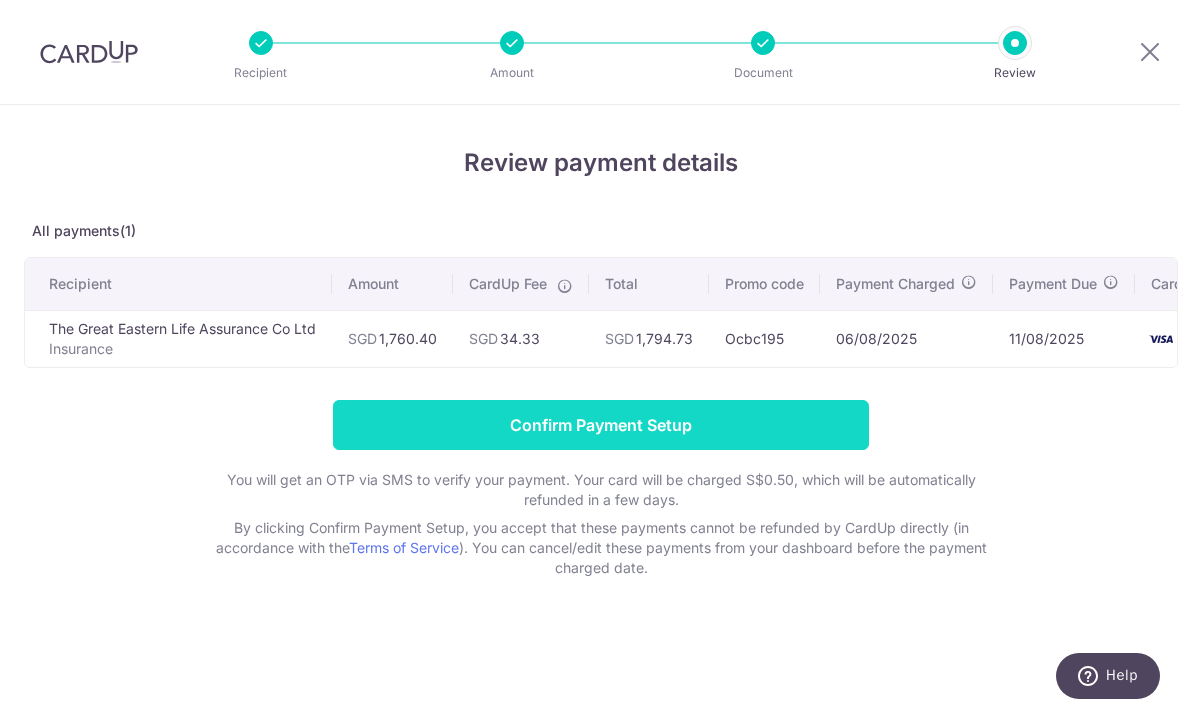 click on "Confirm Payment Setup" at bounding box center [601, 425] 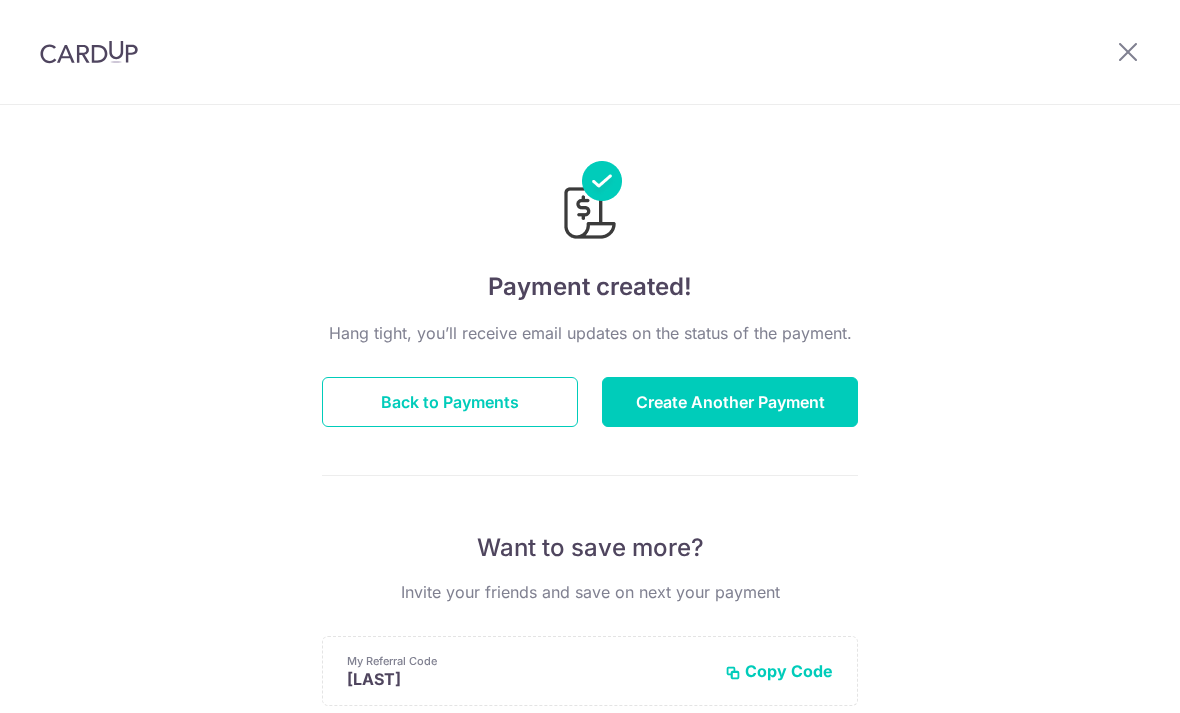 scroll, scrollTop: 0, scrollLeft: 0, axis: both 